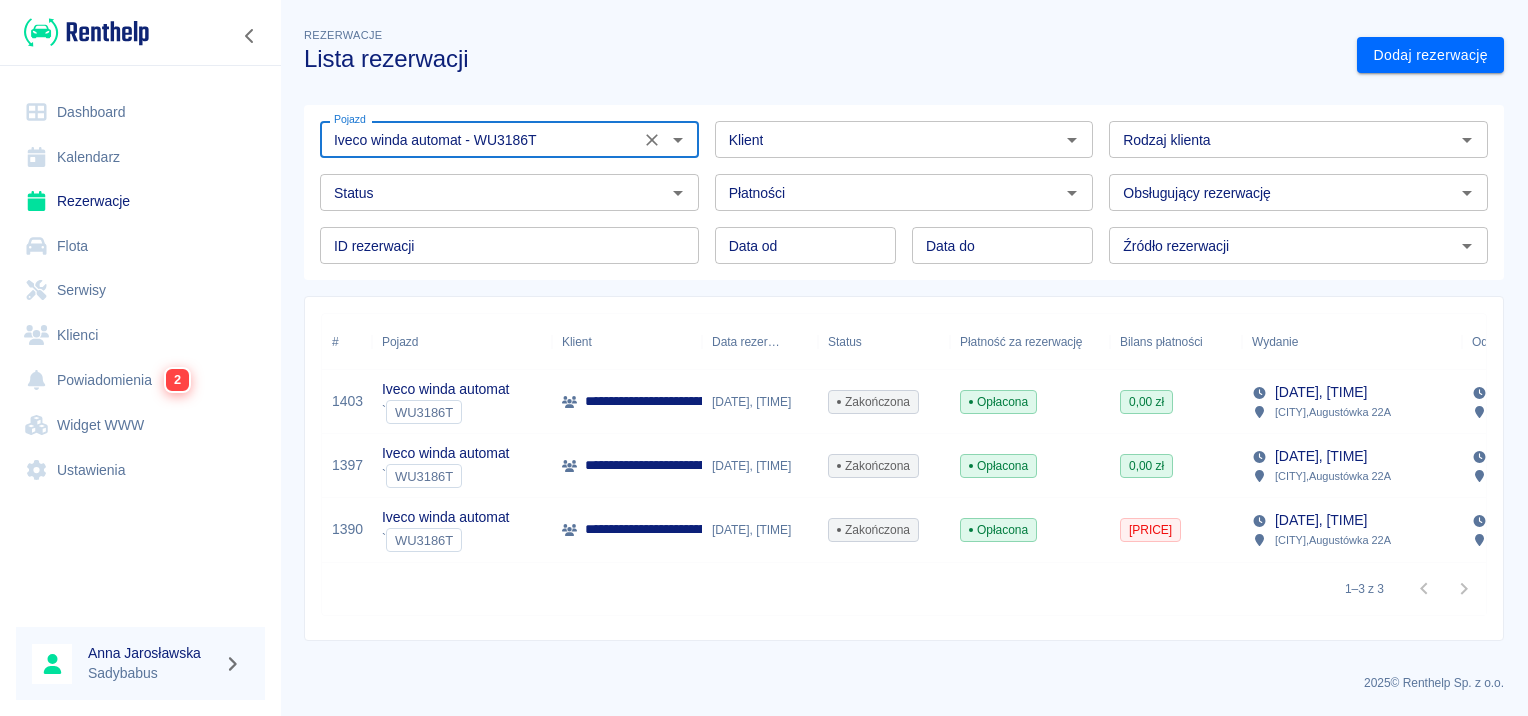scroll, scrollTop: 0, scrollLeft: 0, axis: both 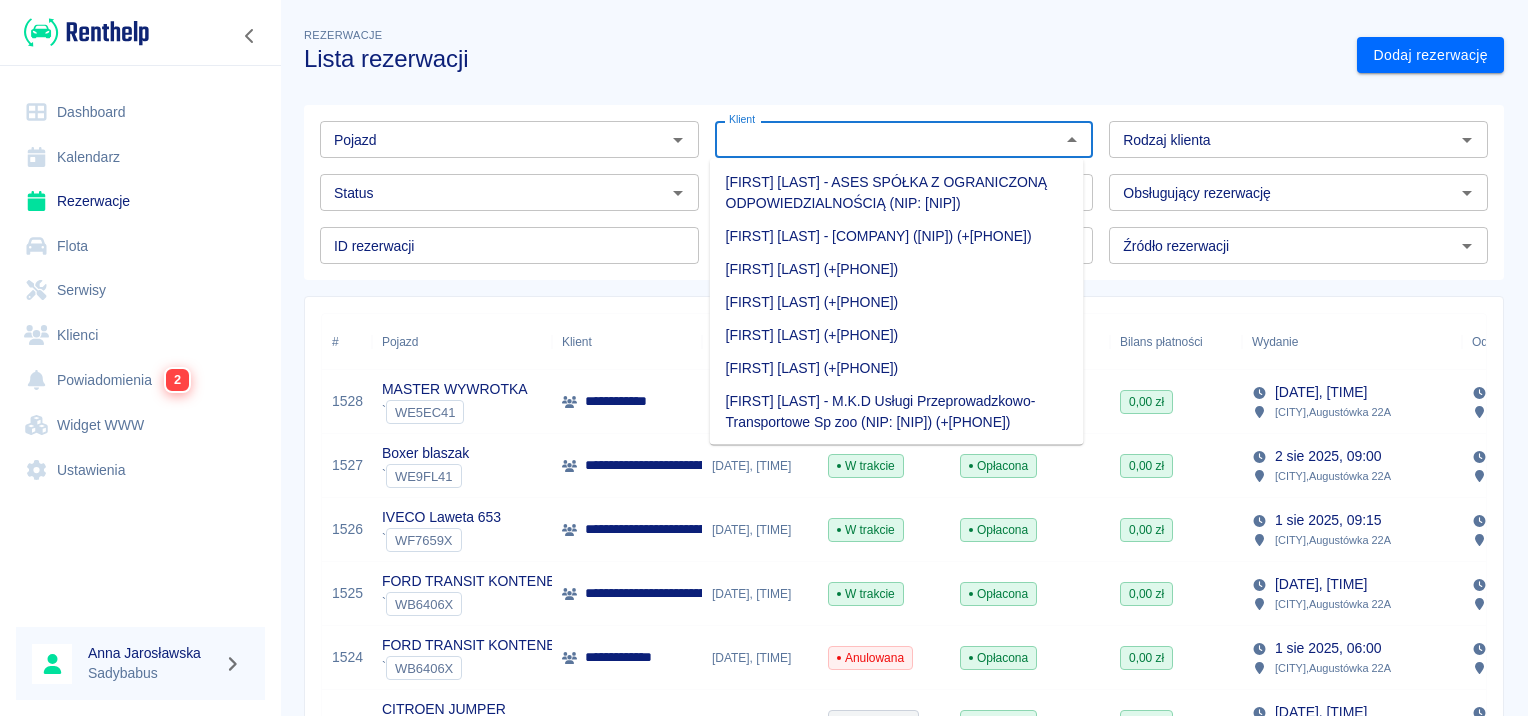 click on "Klient" at bounding box center [888, 139] 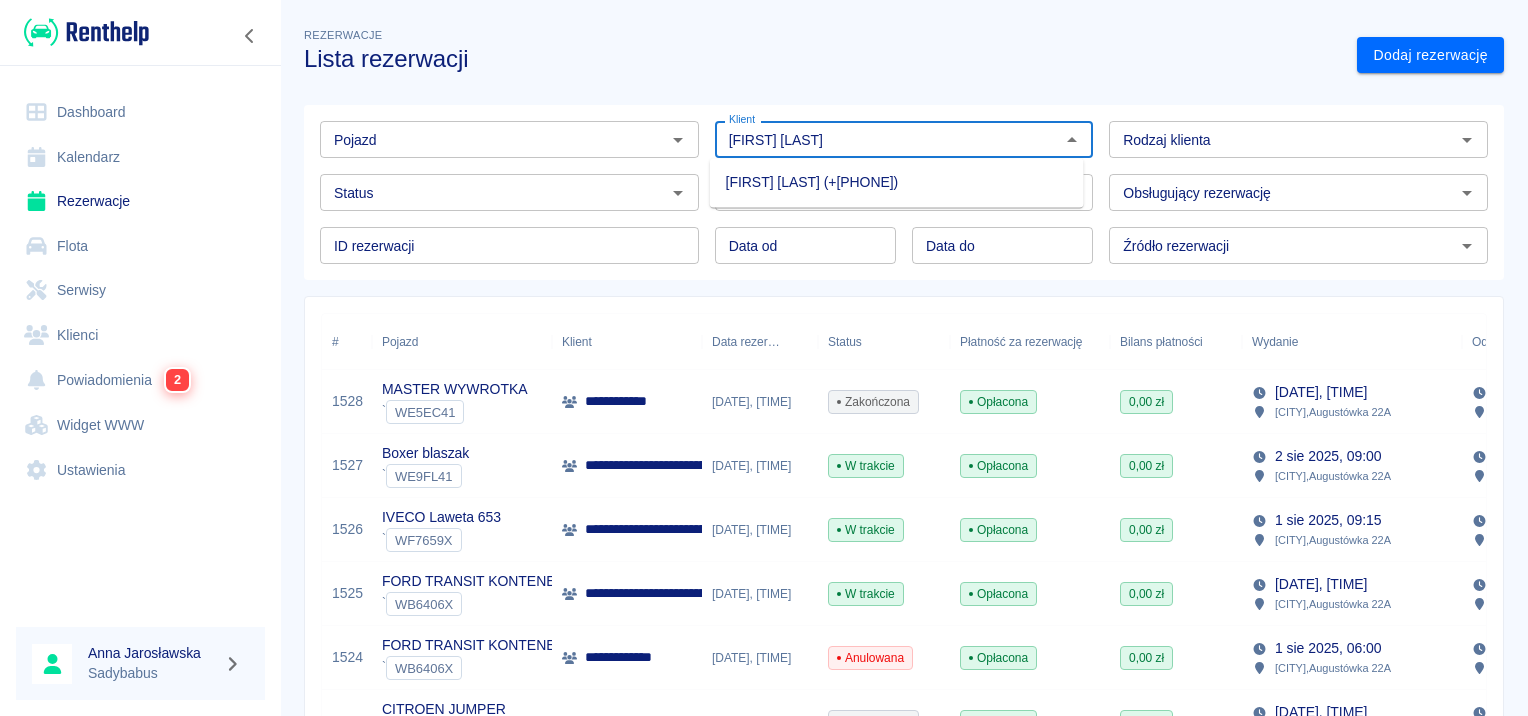 click on "[FIRST] [LAST] (+[PHONE])" at bounding box center [897, 182] 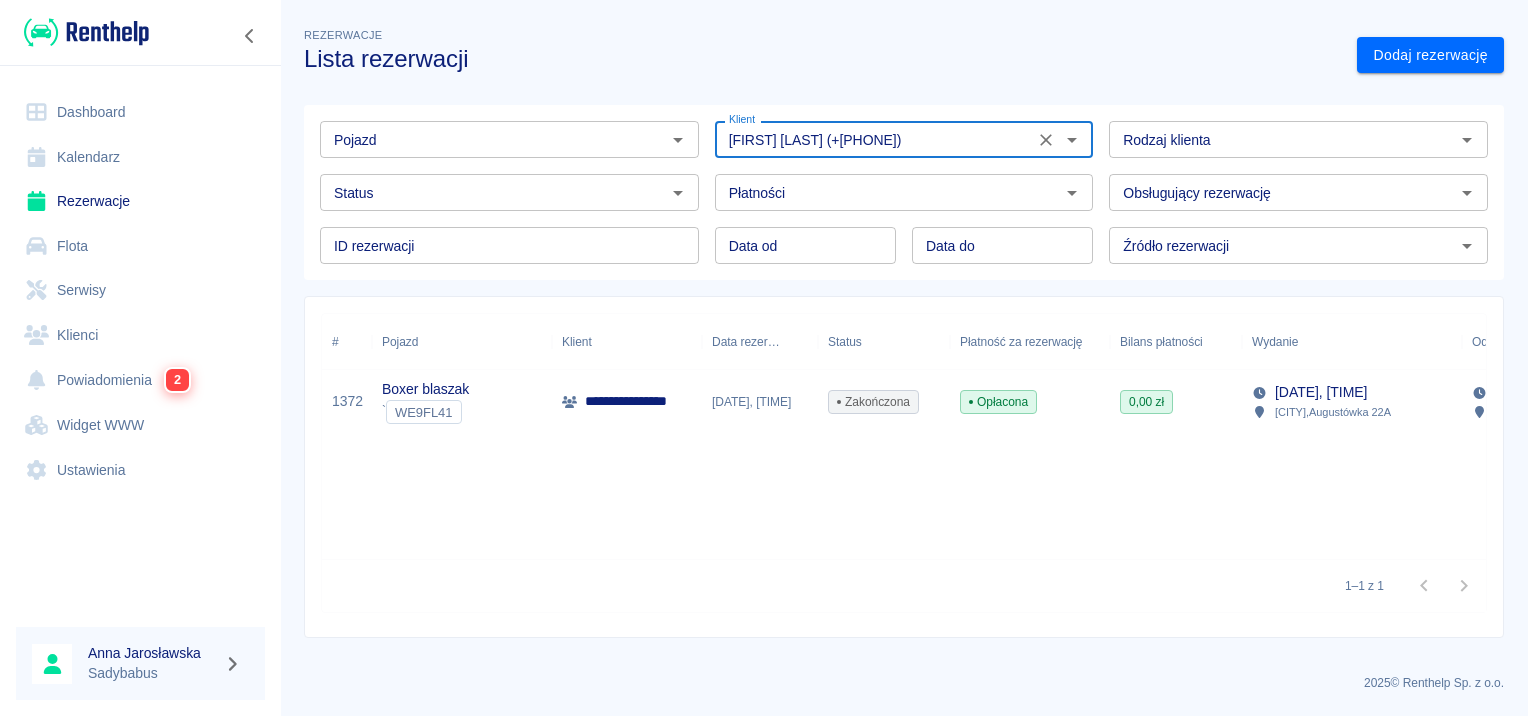 type on "[FIRST] [LAST] (+[PHONE])" 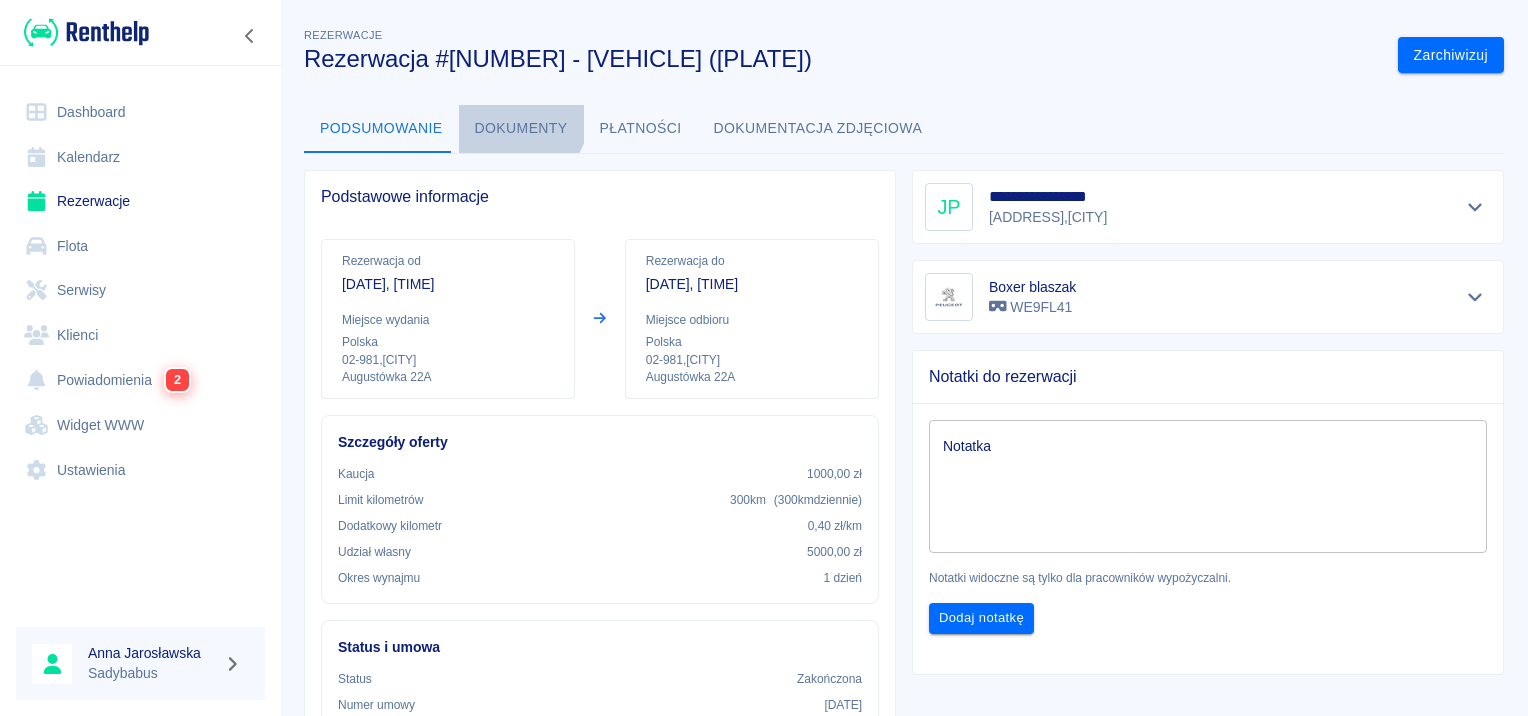 click on "Dokumenty" at bounding box center (521, 129) 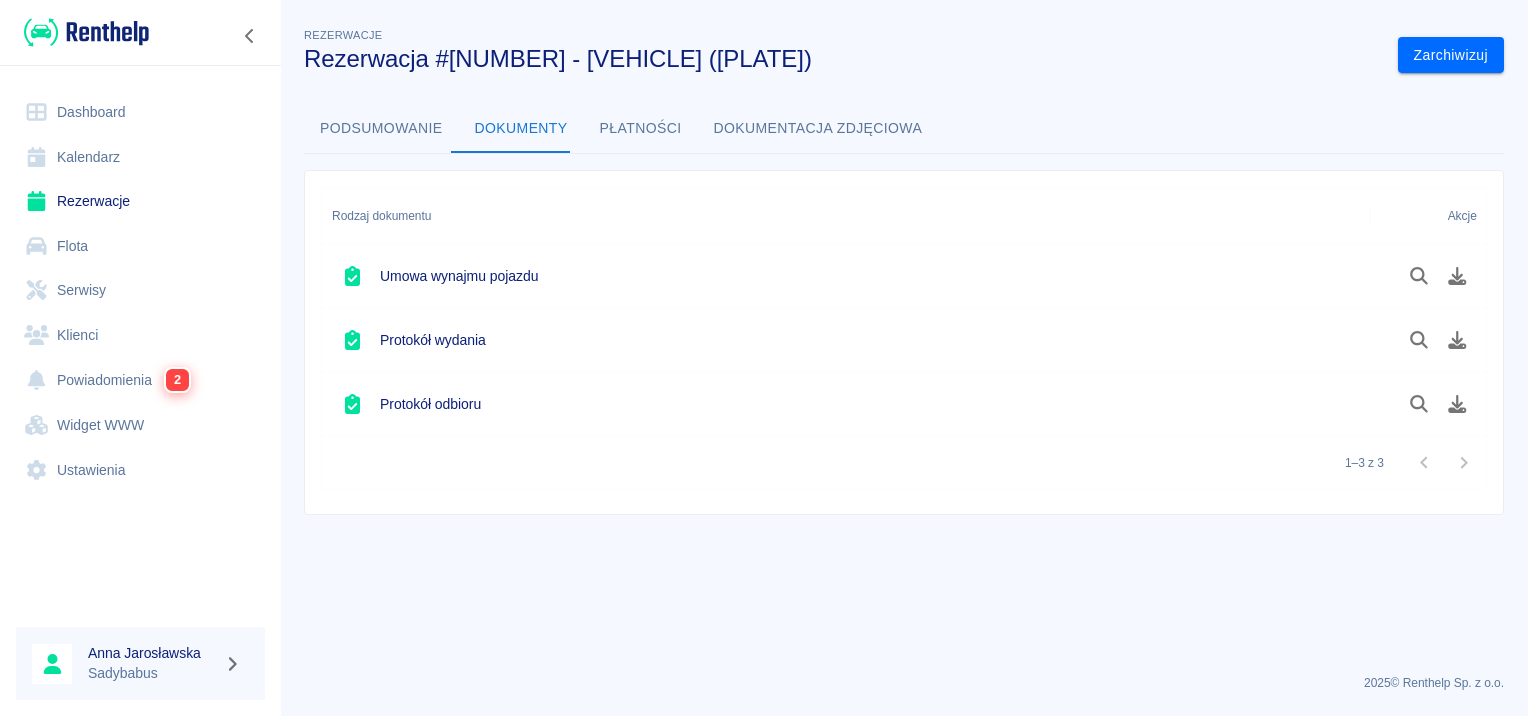 click on "Rezerwacje" at bounding box center (140, 201) 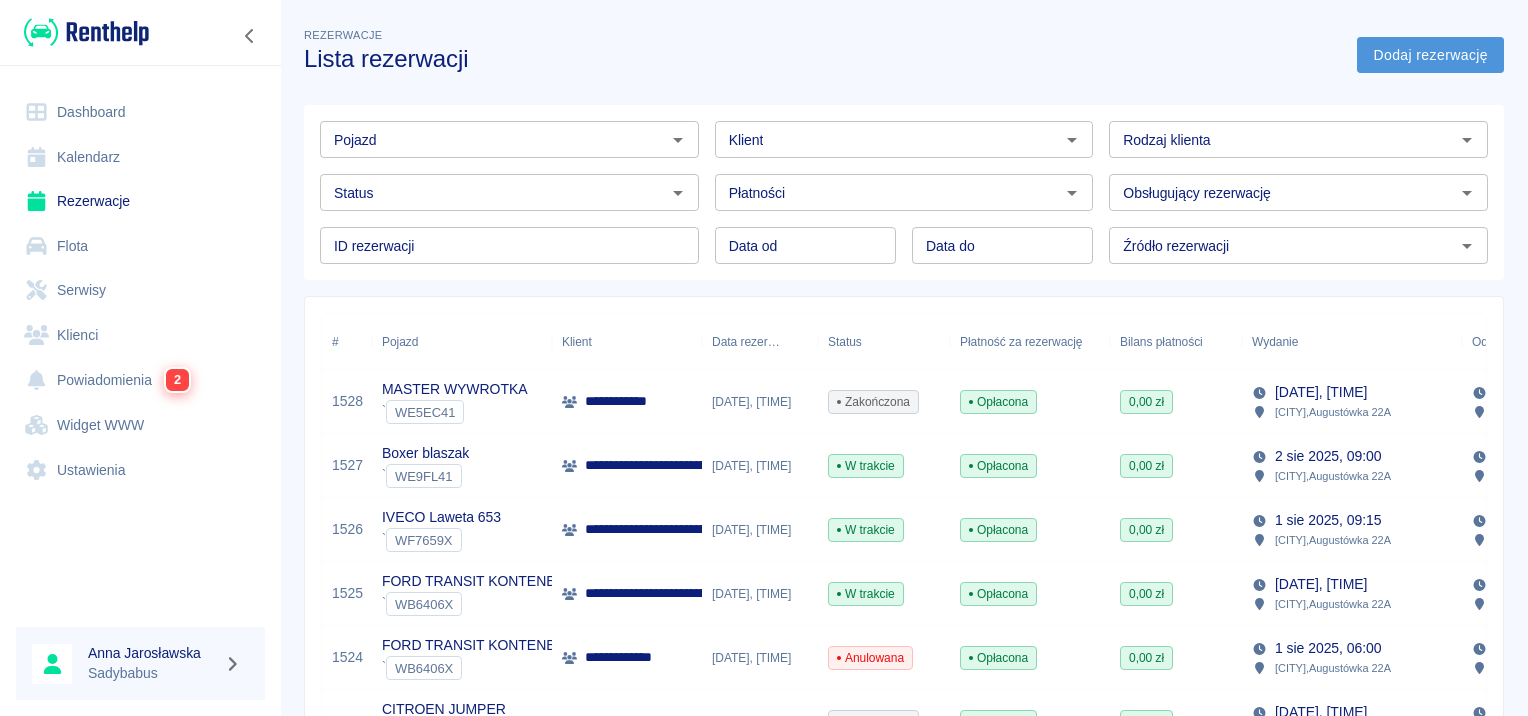 click on "Dodaj rezerwację" at bounding box center (1430, 55) 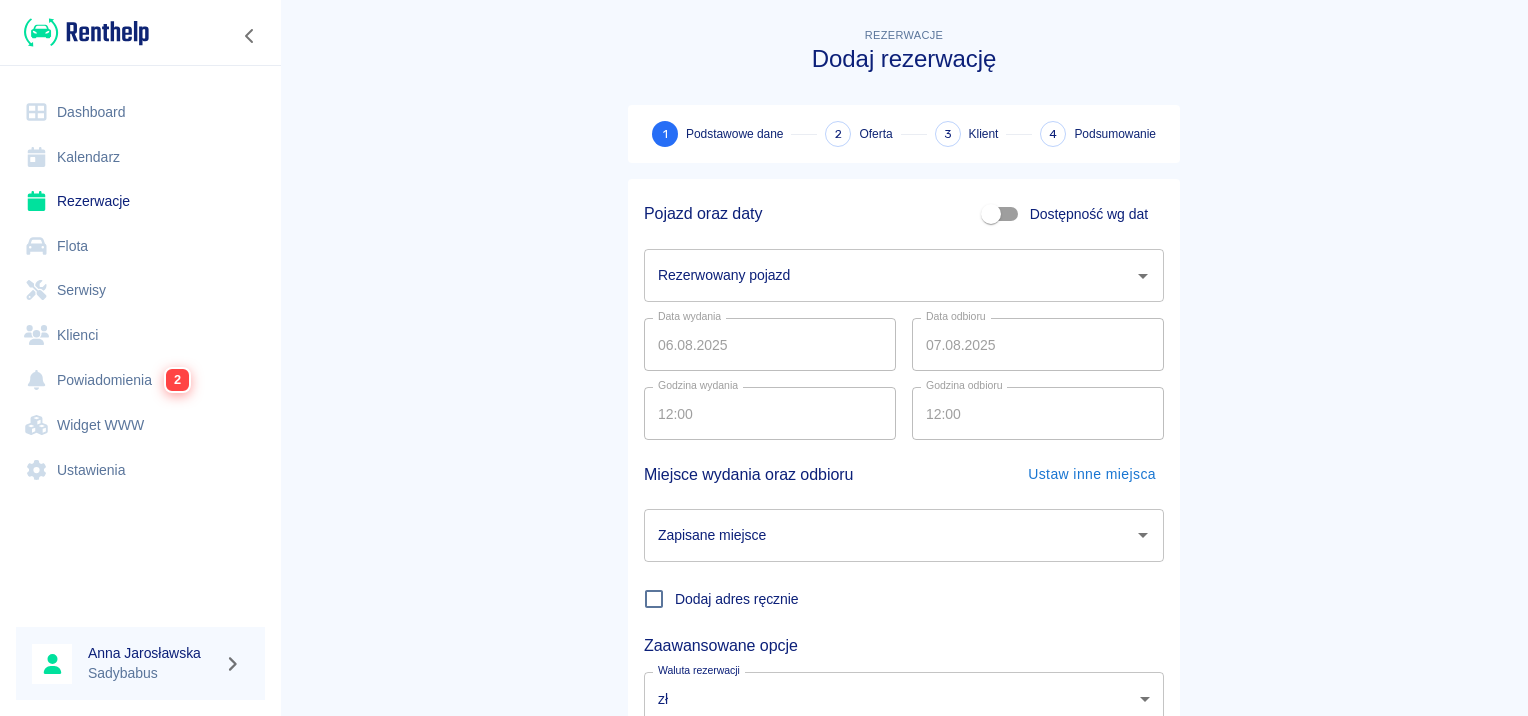click on "Rezerwowany pojazd" at bounding box center [889, 275] 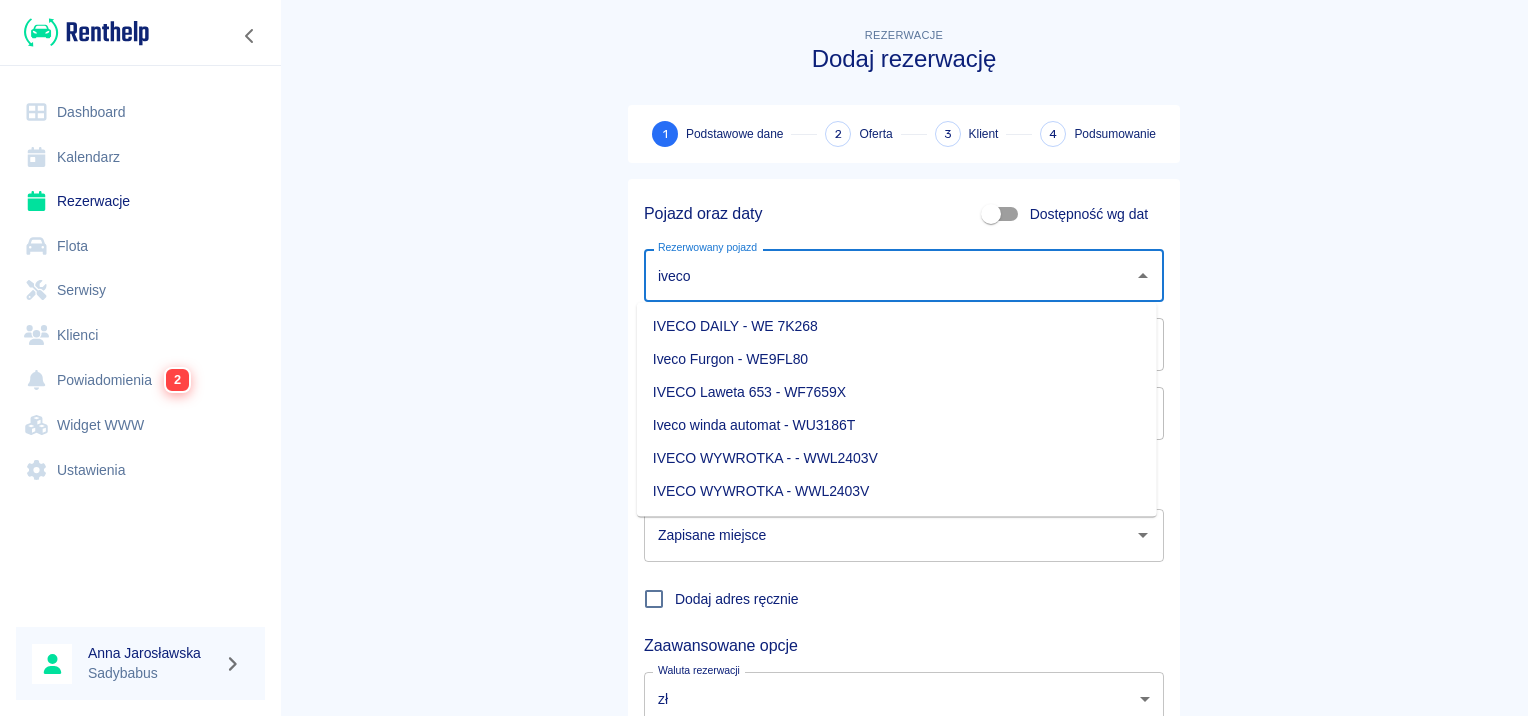 click on "Iveco Furgon - WE9FL80" at bounding box center [897, 359] 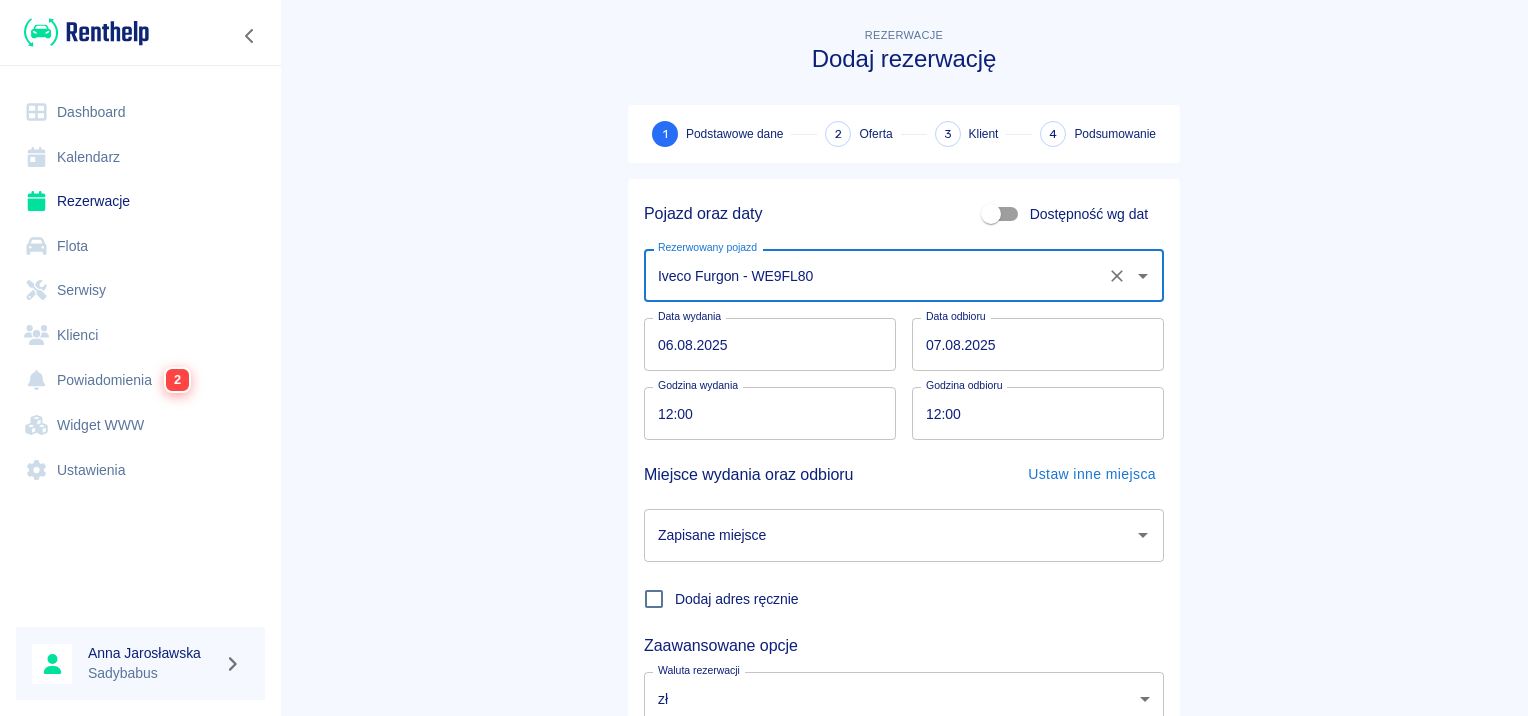 type on "Iveco Furgon - WE9FL80" 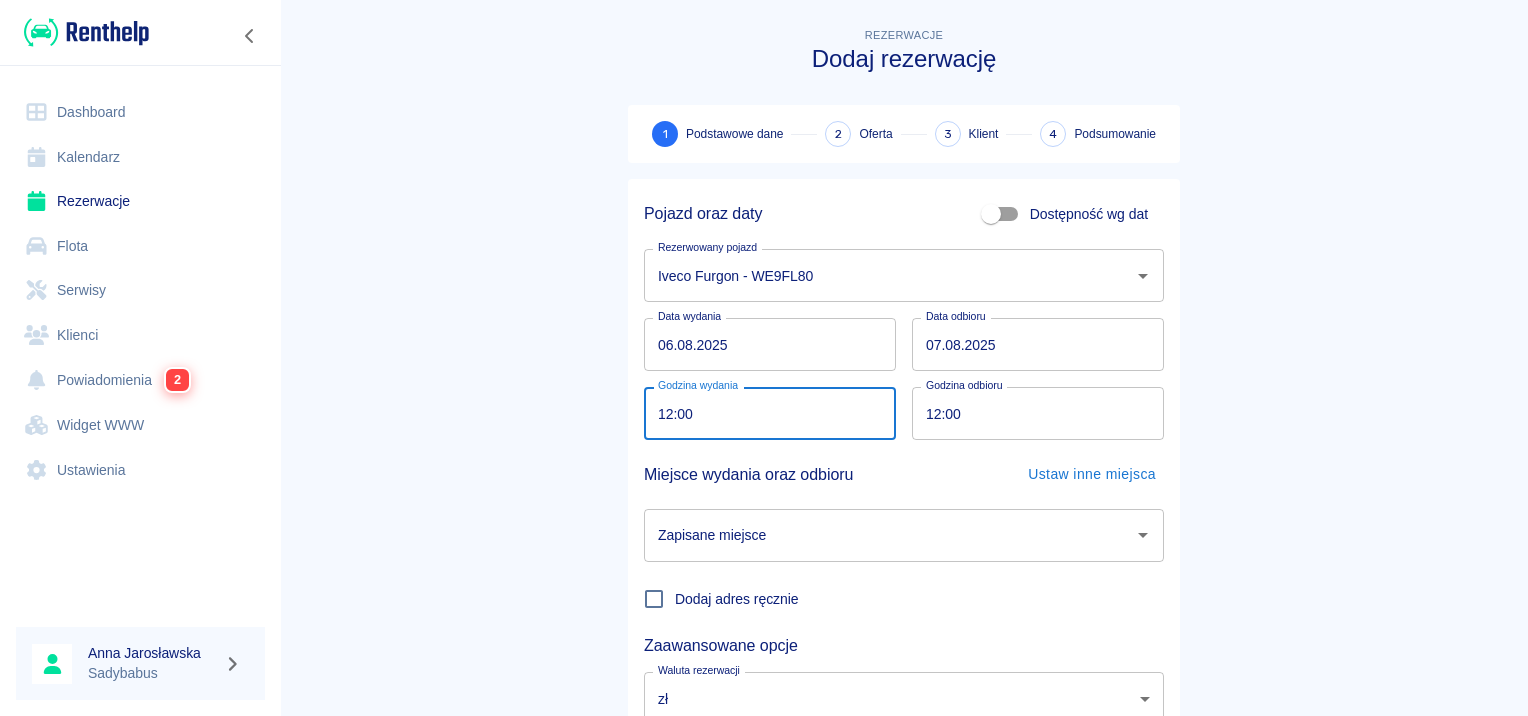 click on "12:00" at bounding box center [763, 413] 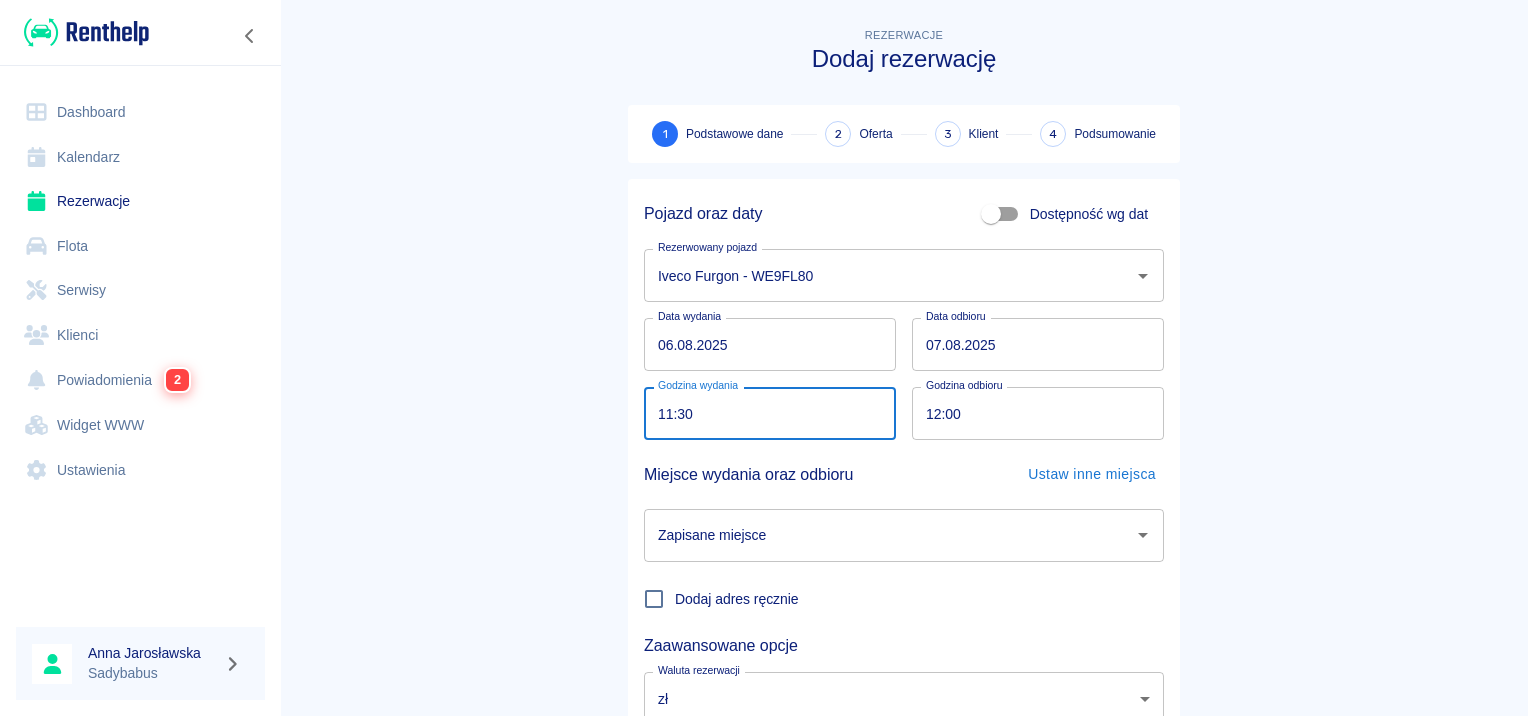 type on "11:30" 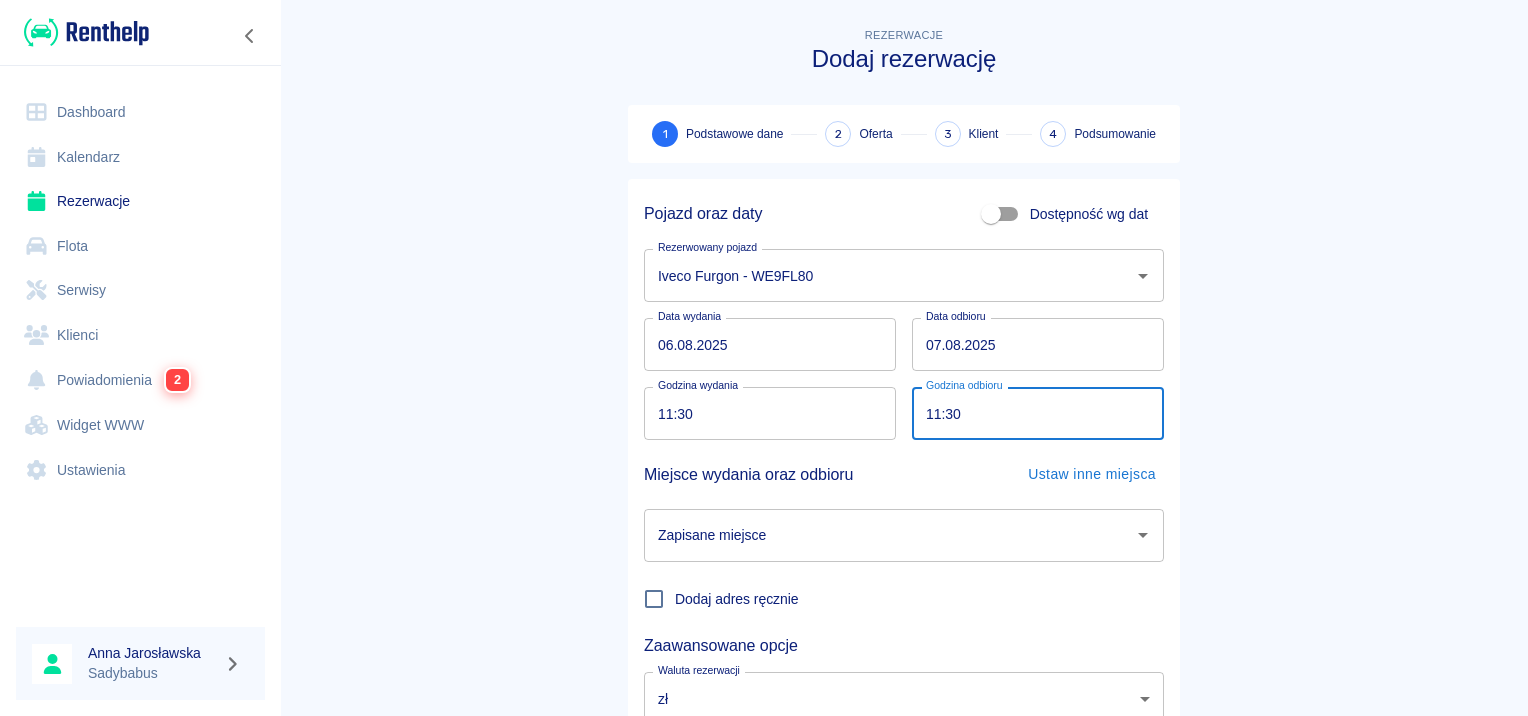 type on "11:30" 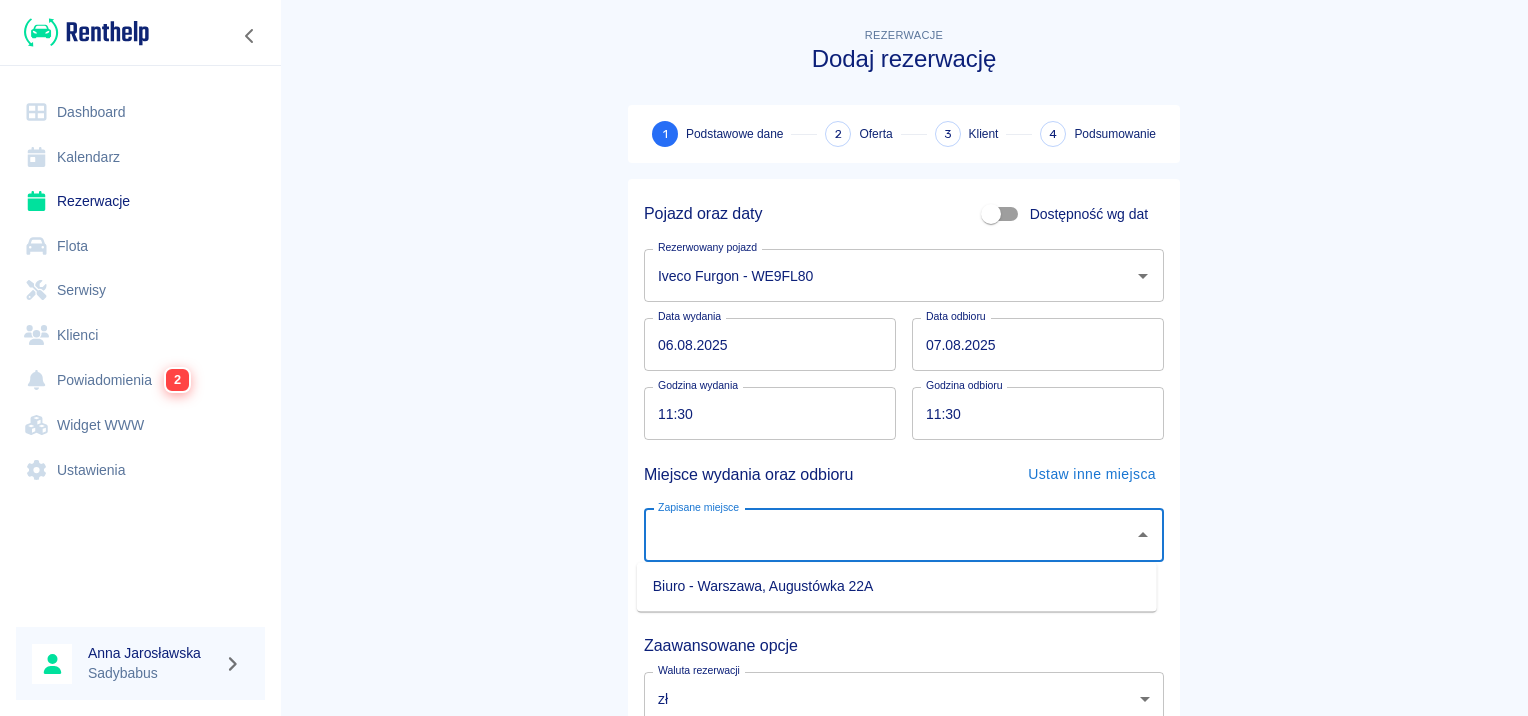 click on "Zapisane miejsce" at bounding box center (889, 535) 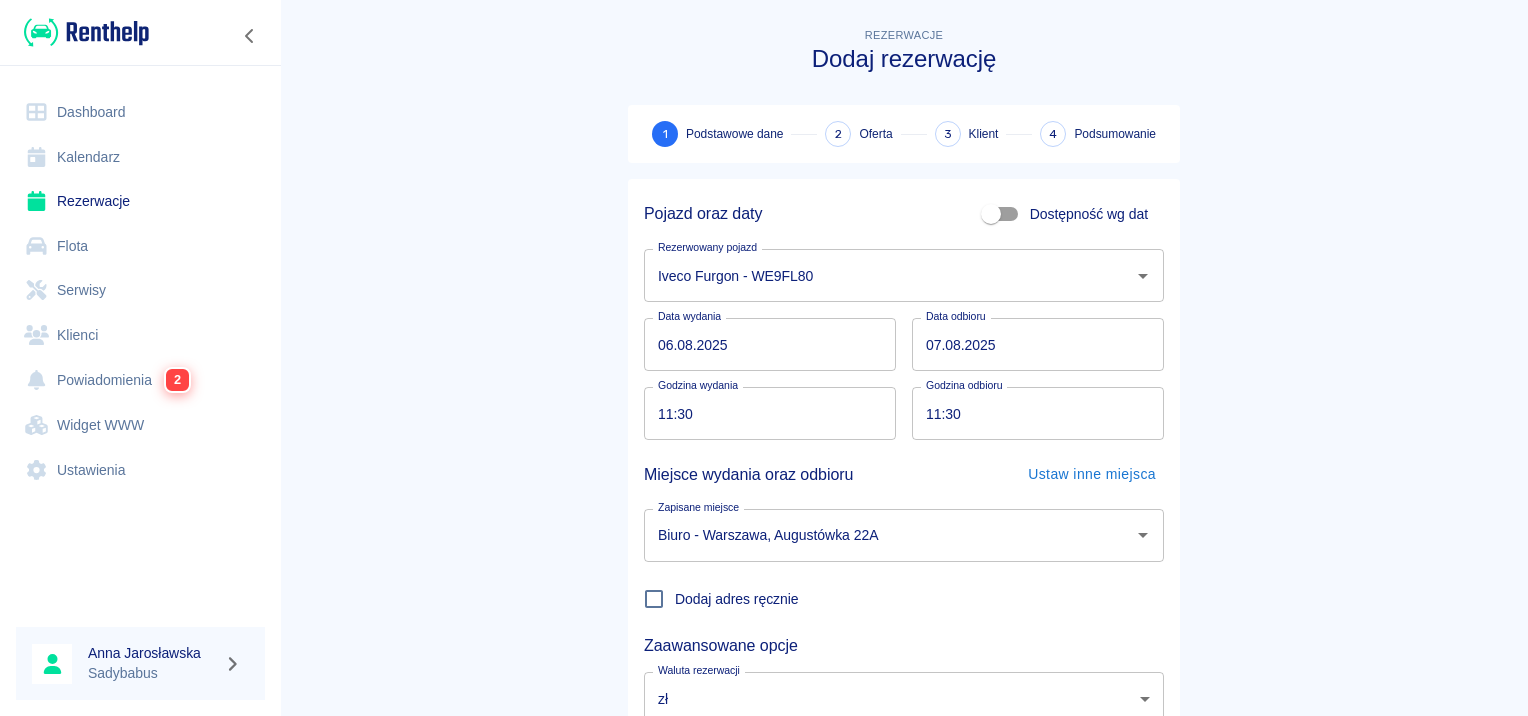 click on "Rezerwacje Dodaj rezerwację 1 Podstawowe dane 2 Oferta 3 Klient 4 Podsumowanie Pojazd oraz daty Dostępność wg dat Rezerwowany pojazd Iveco Furgon - WE9FL80 Rezerwowany pojazd Data wydania [DATE] Data wydania Data odbioru [DATE] Data odbioru Godzina wydania [TIME] Godzina wydania Godzina odbioru [TIME] Godzina odbioru Miejsce wydania oraz odbioru Ustaw inne miejsca Zapisane miejsce Biuro - [CITY], [STREET] Zapisane miejsce Dodaj adres ręcznie Zaawansowane opcje Waluta rezerwacji zł PLN Waluta rezerwacji Następny krok" at bounding box center [904, 417] 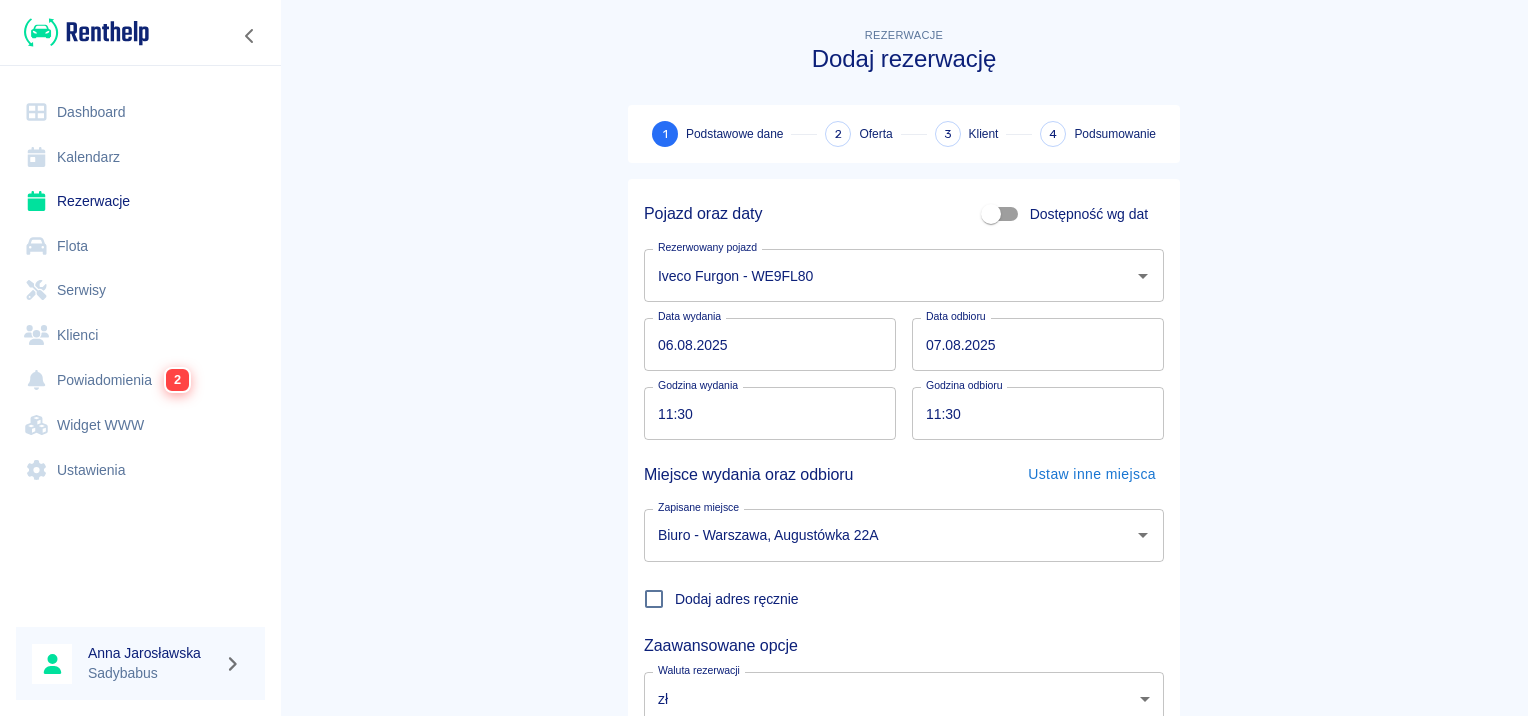 scroll, scrollTop: 152, scrollLeft: 0, axis: vertical 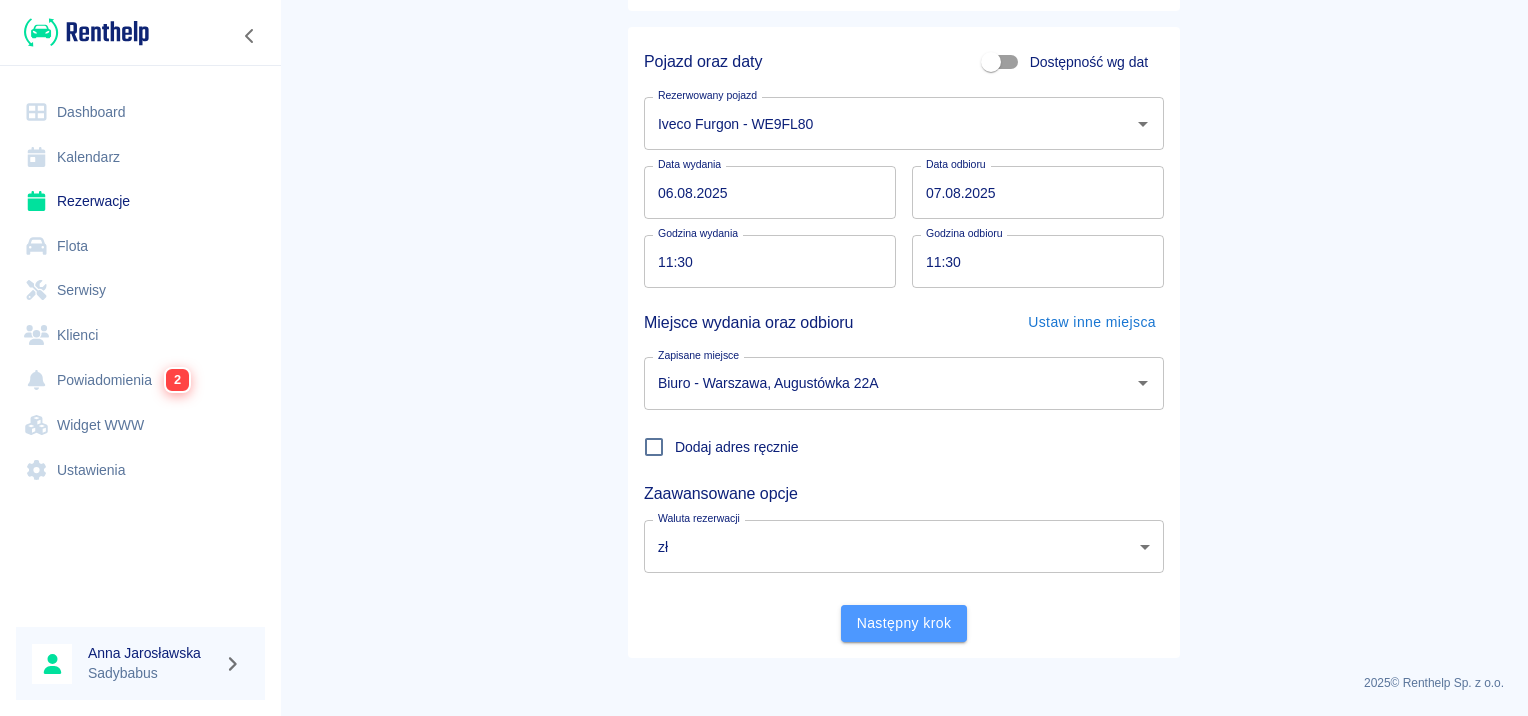 drag, startPoint x: 909, startPoint y: 612, endPoint x: 932, endPoint y: 644, distance: 39.40812 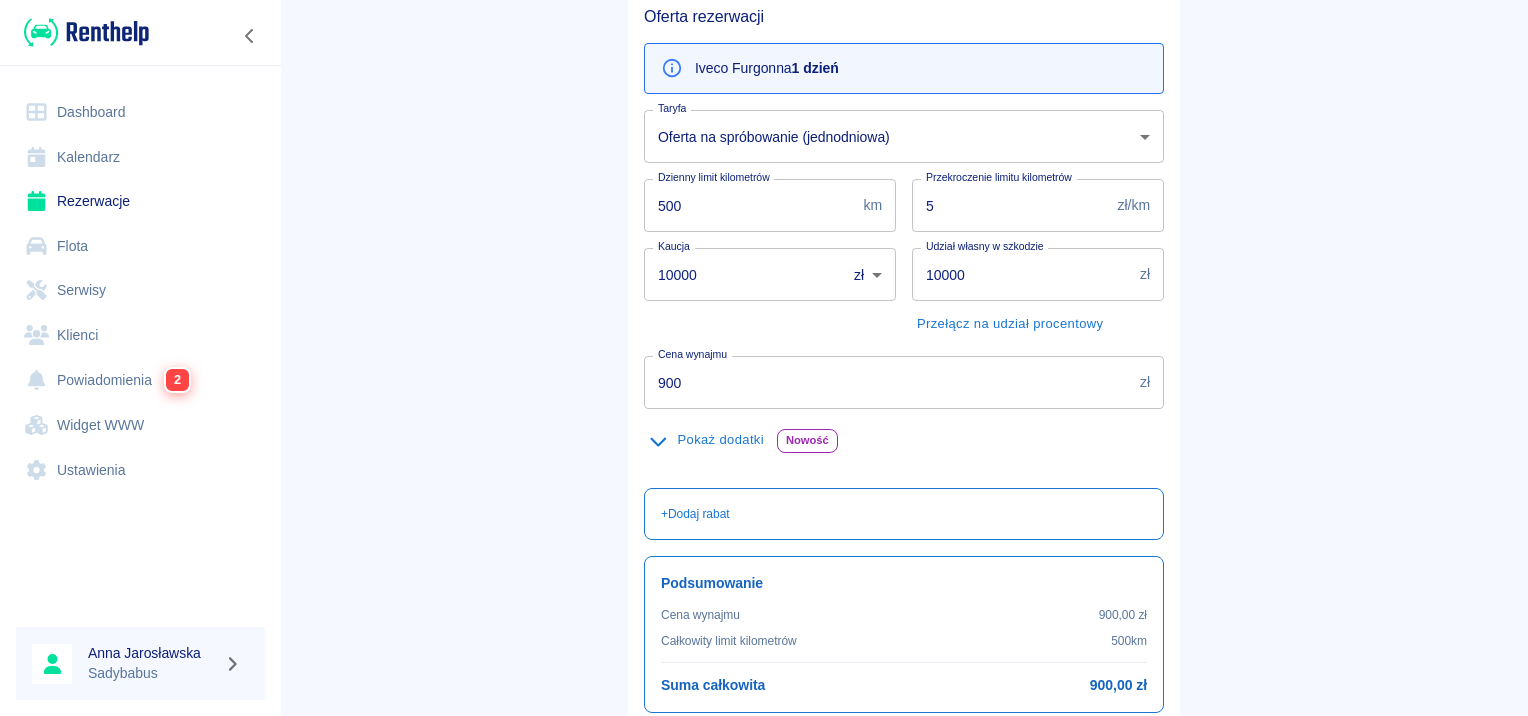 scroll, scrollTop: 200, scrollLeft: 0, axis: vertical 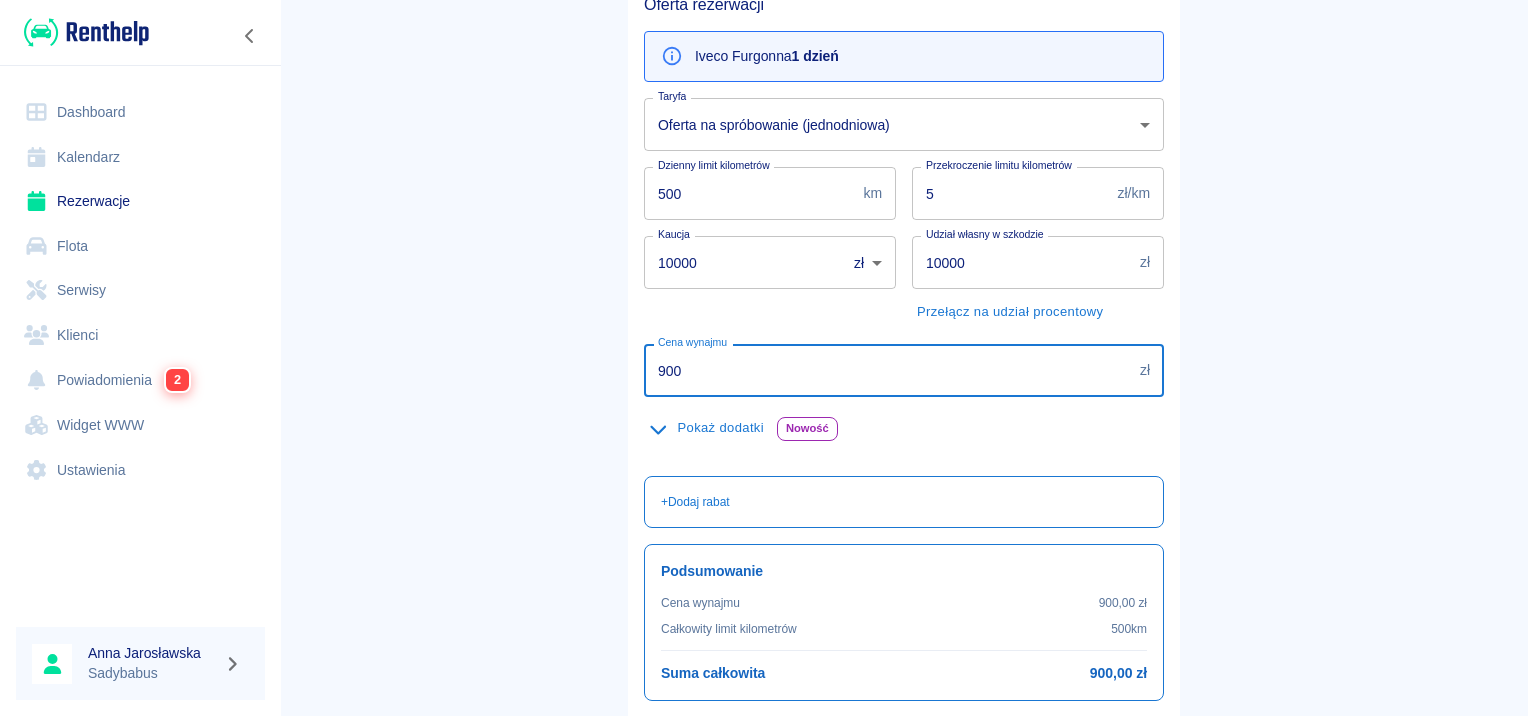 click on "900" at bounding box center [888, 370] 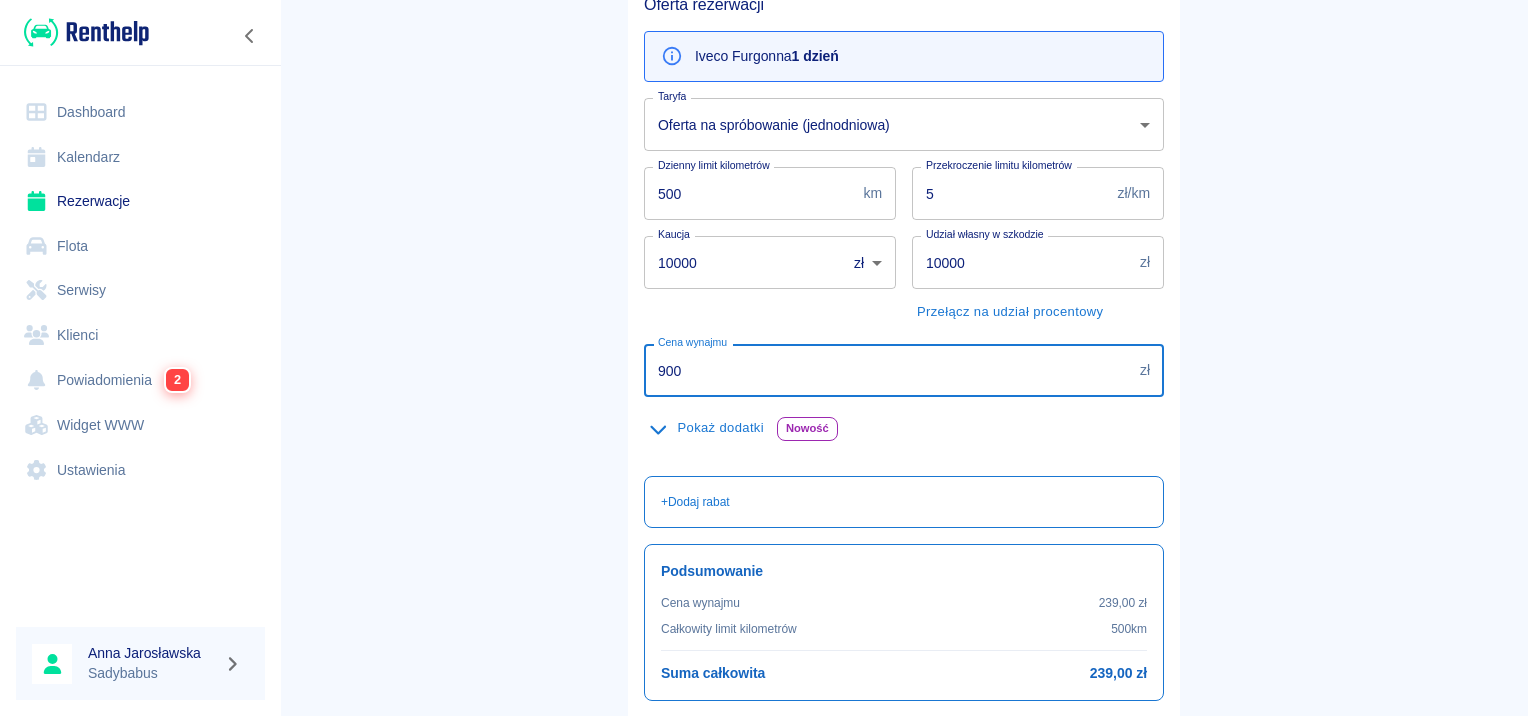 type on "[NUMBER]" 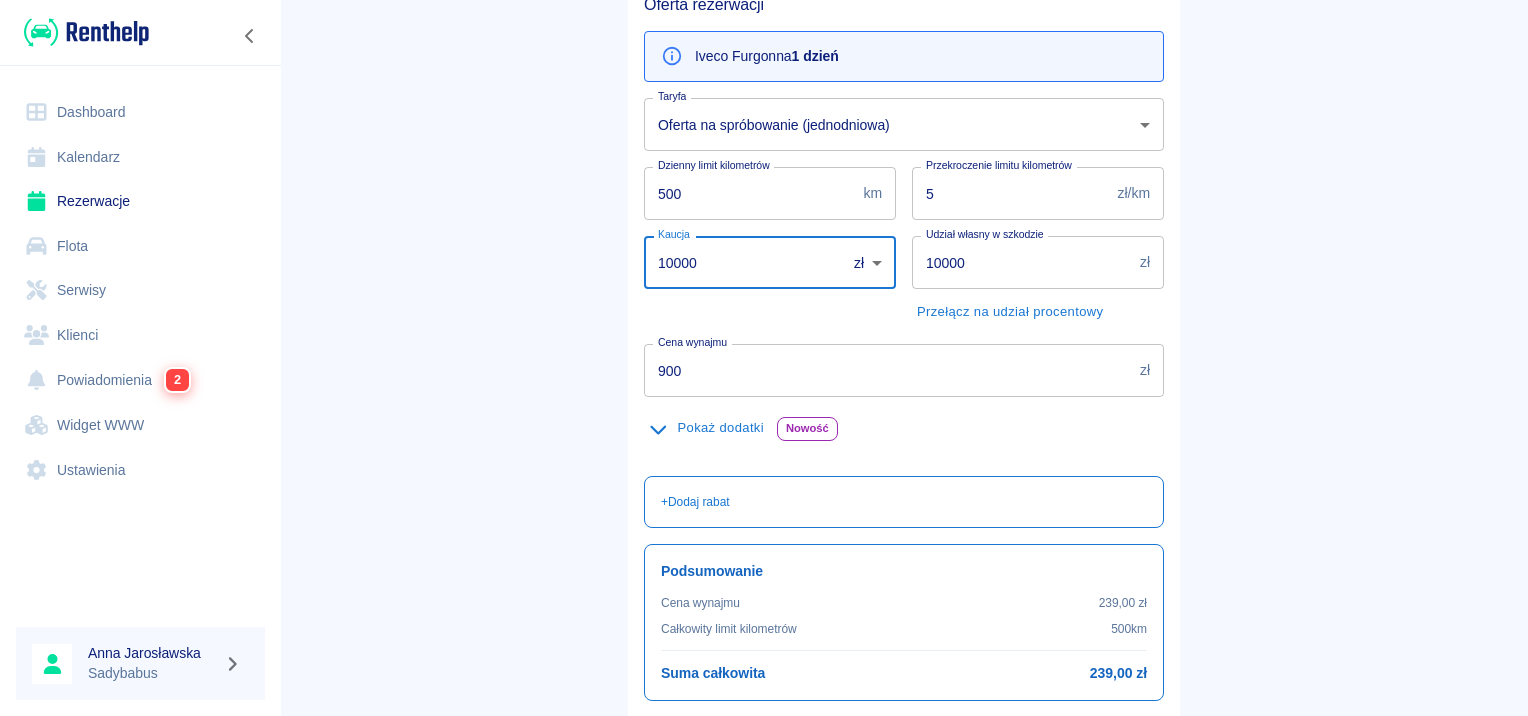 click on "10000" at bounding box center [738, 262] 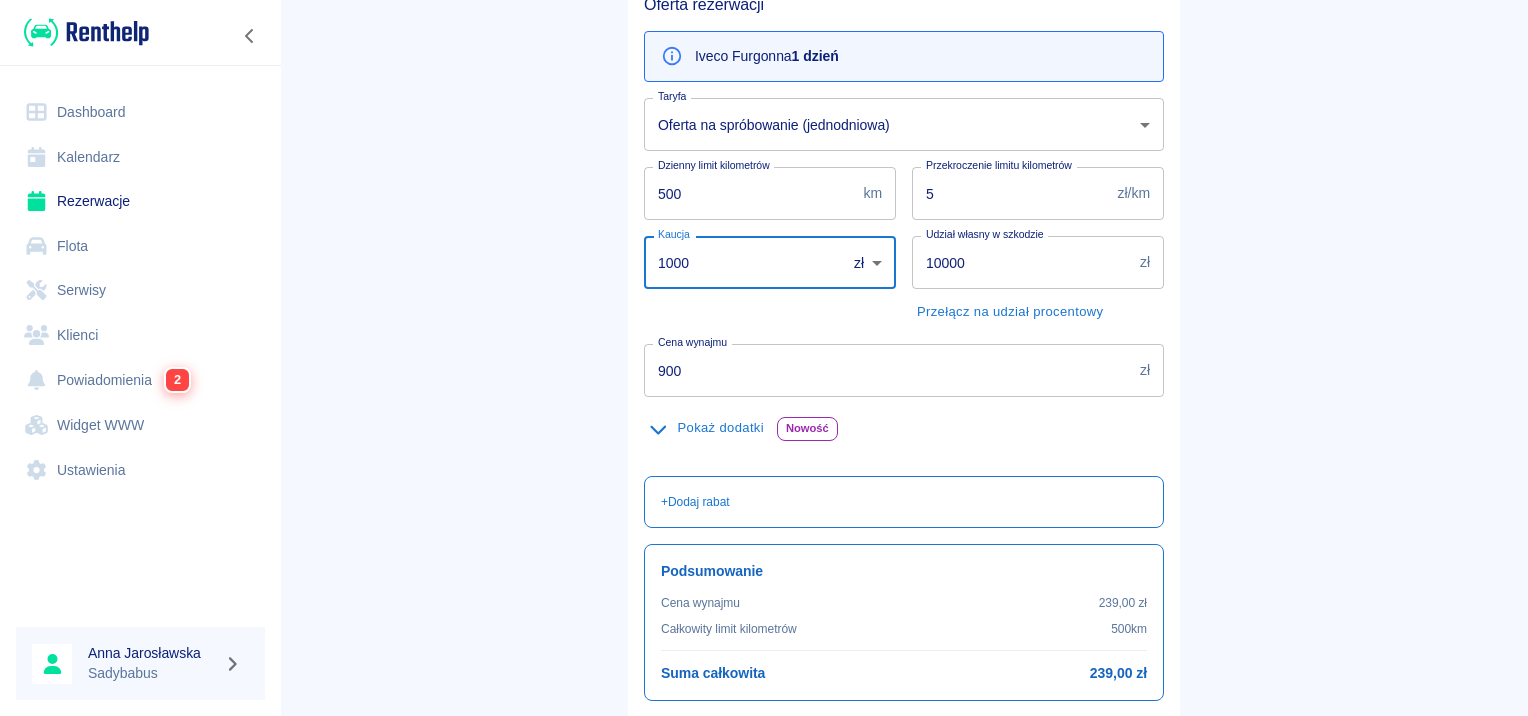type on "1000" 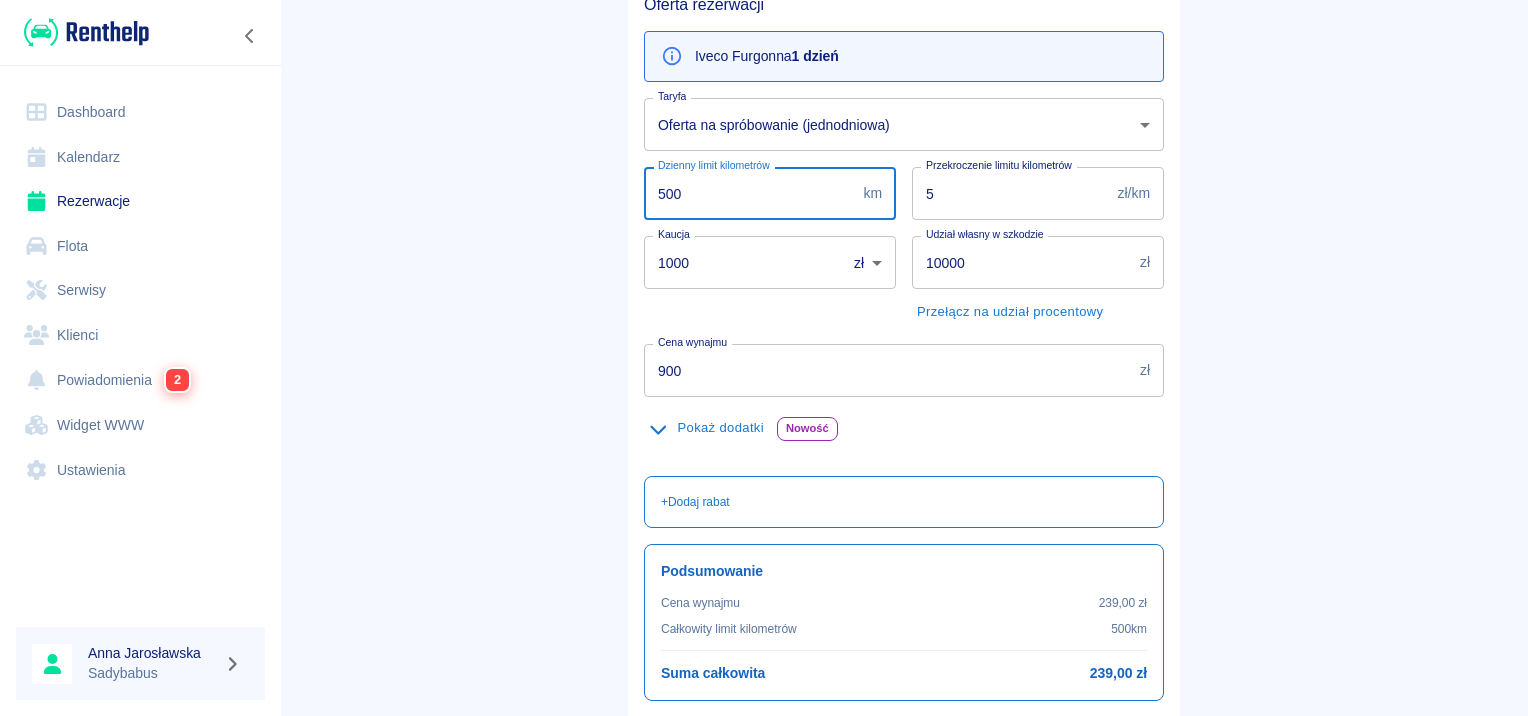 click on "500" at bounding box center (749, 193) 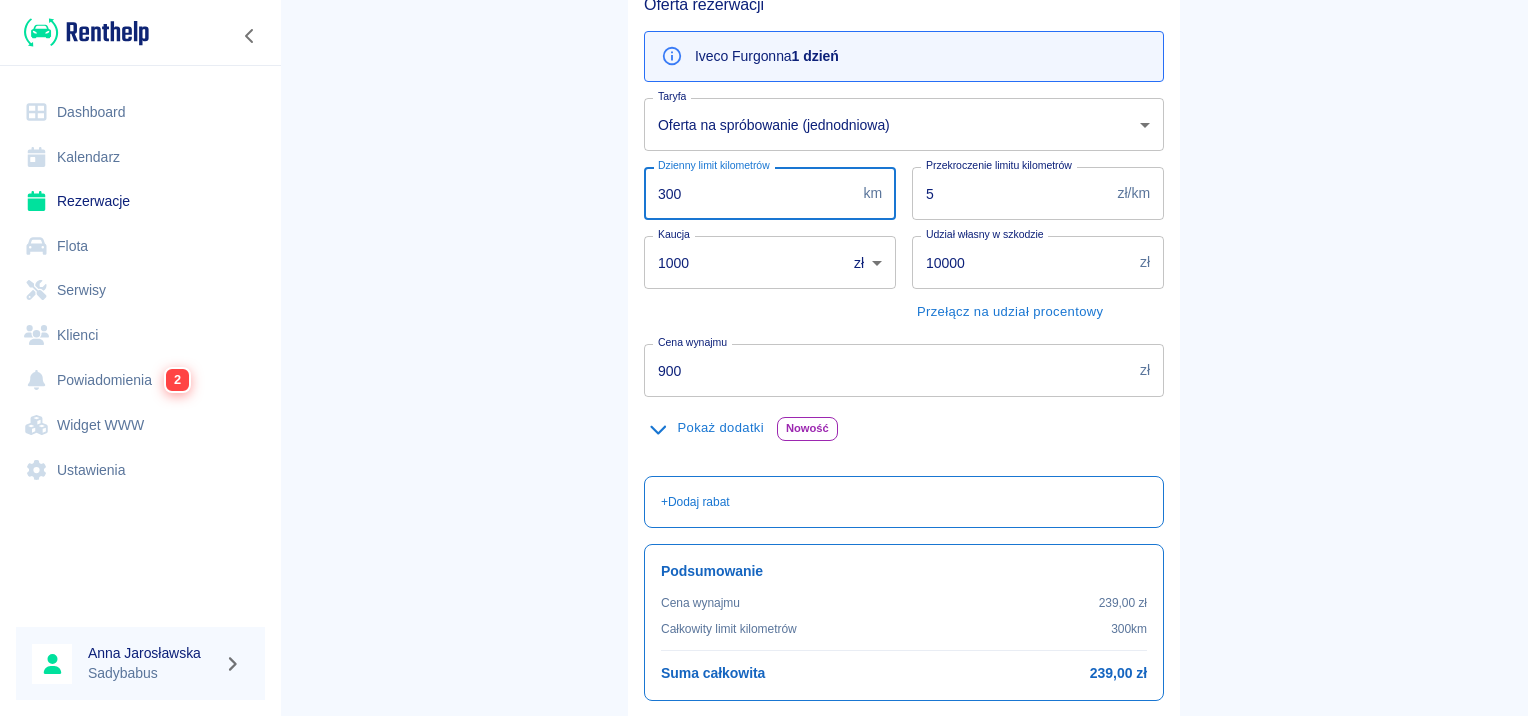 type on "300" 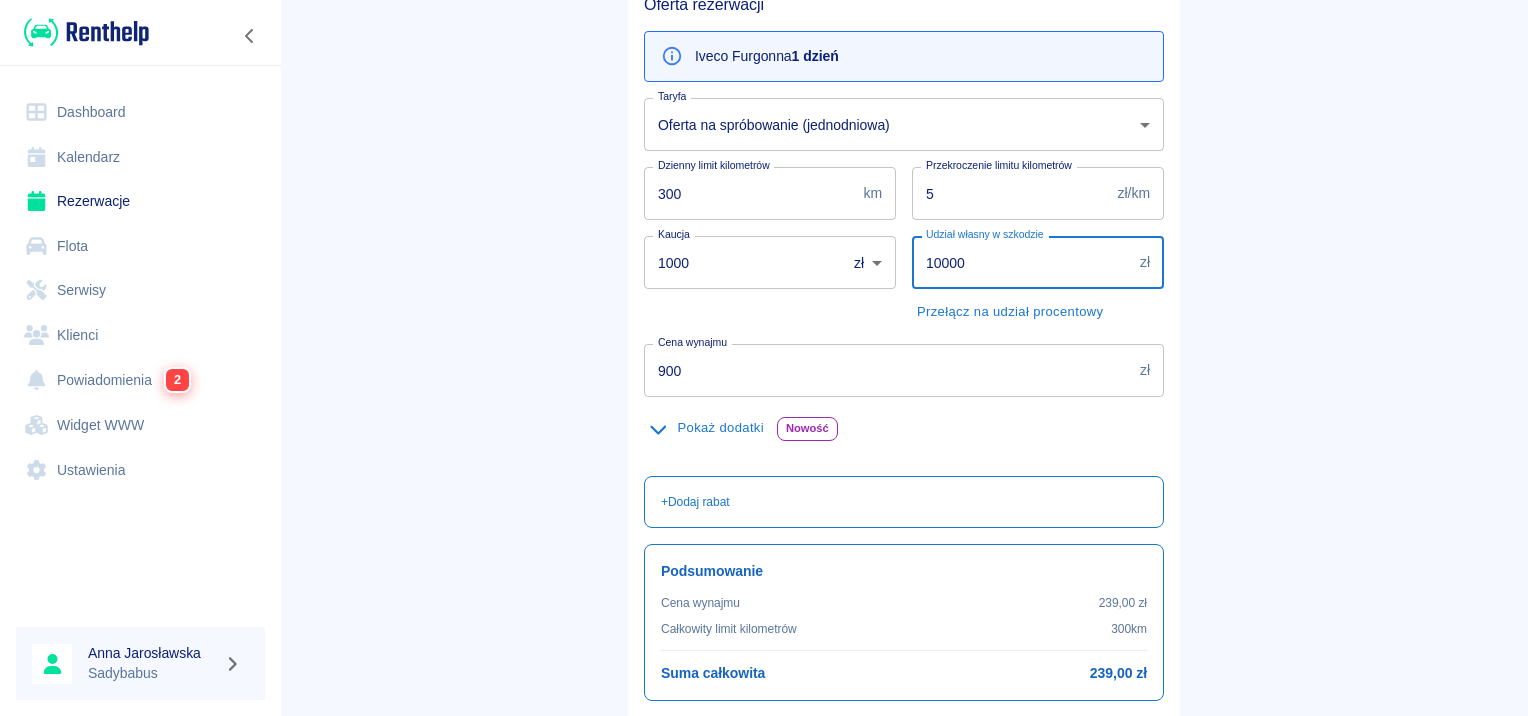 click on "10000" at bounding box center [1022, 262] 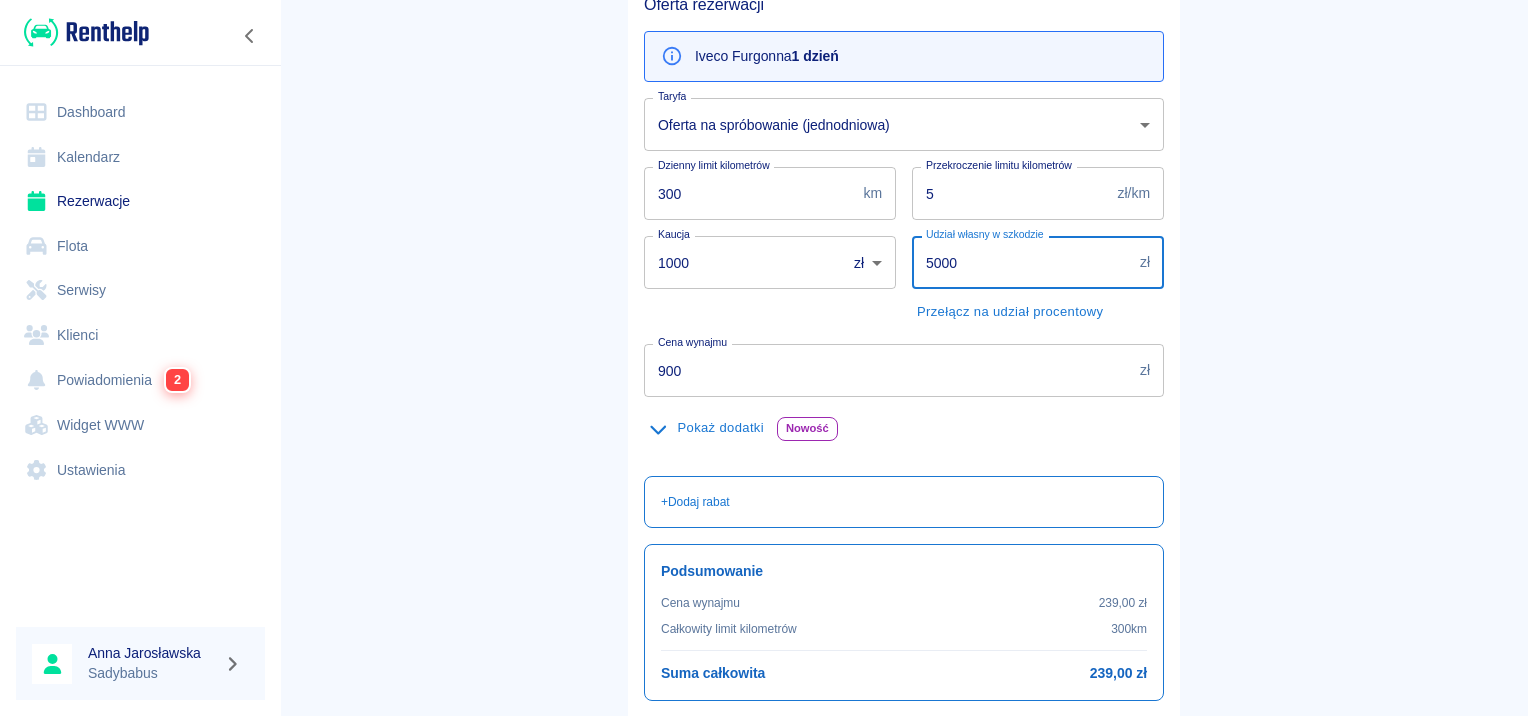 type on "5000" 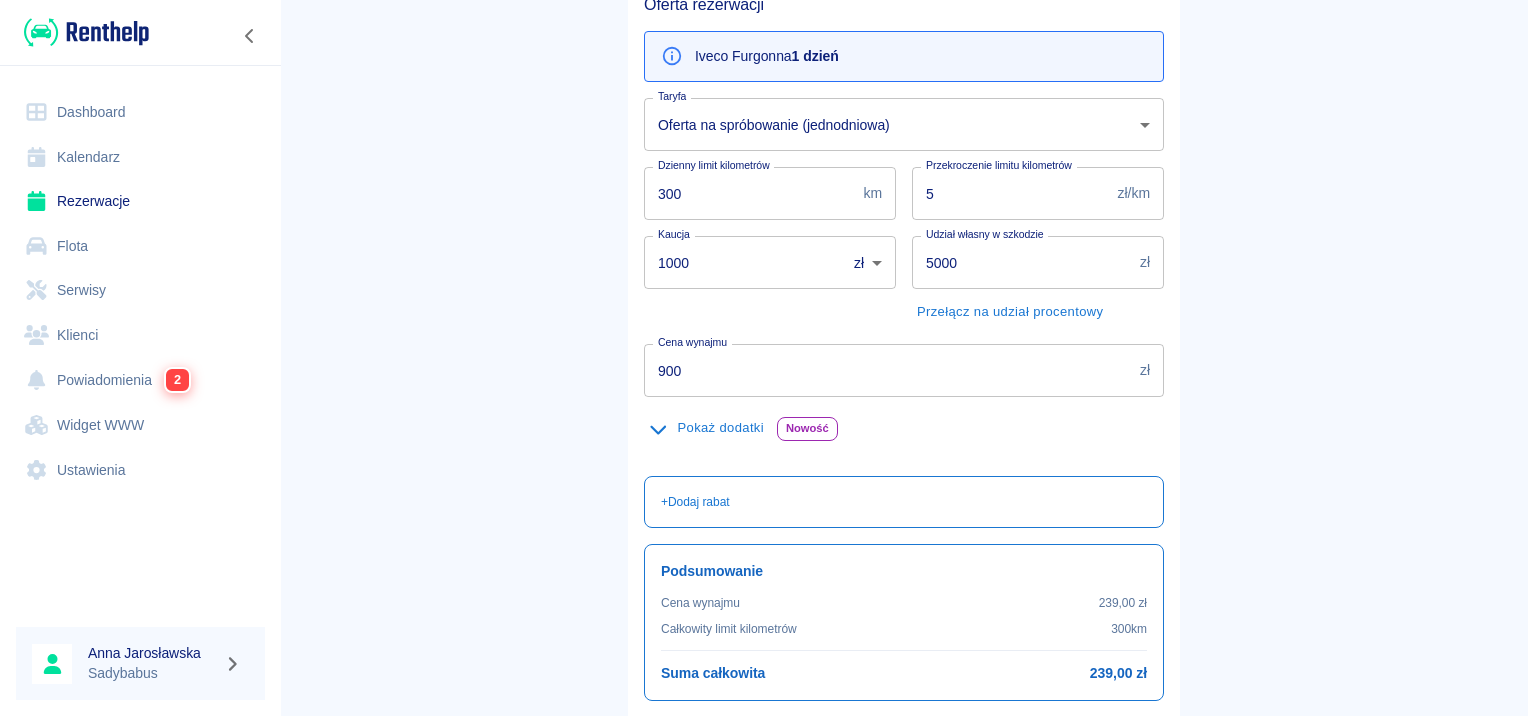 click on "Rezerwacja #[NUMBER] - [VEHICLE] ([PLATE]) Oferta rezerwacji Iveco Furgon na 1 dzień Taryfa Oferta na spróbowanie (jednodniowa) [ID] Taryfa Dzienny limit kilometrów 300 km Dzienny limit kilometrów Przekroczenie limitu kilometrów 5 zł/km Przekroczenie limitu kilometrów Kaucja 1000 zł PLN Kaucja Udział własny w szkodzie 5000 zł Udział własny w szkodzie Przełącz na udział procentowy Cena wynajmu 239 zł Cena wynajmu Pokaż dodatki Nowość Pomoc przy rozładunku Jednorazowo 200,00 zł 0 Wyjazd zagraniczny Jednorazowo 123,00 zł 0 + Dodaj rabat Podsumowanie Cena wynajmu 239,00 zł Całkowity limit kilometrów 300 km Suma całkowita 239,00 zł Dodaj notatkę do umowy Poprzedni krok Następny krok" at bounding box center (904, 320) 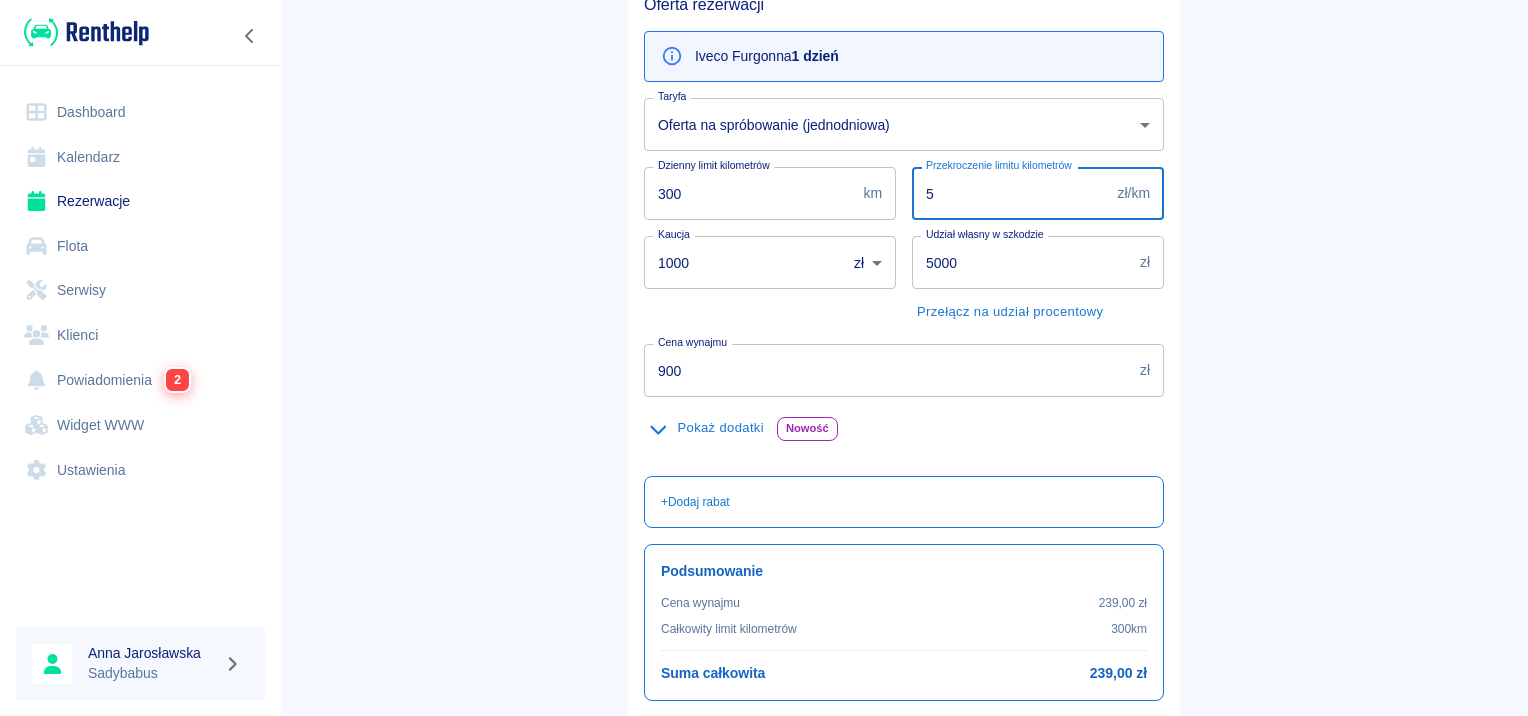 click on "5" at bounding box center [1011, 193] 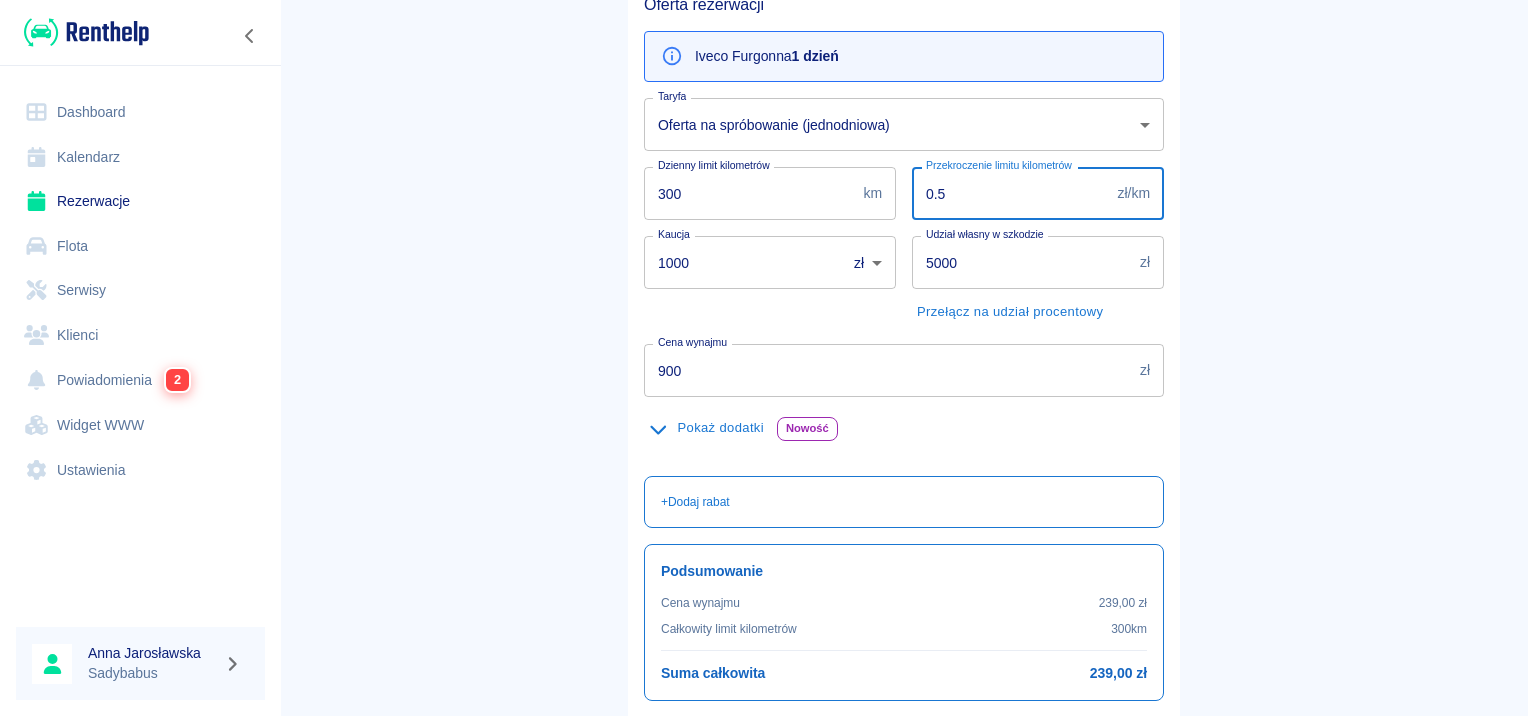 type on "0.5" 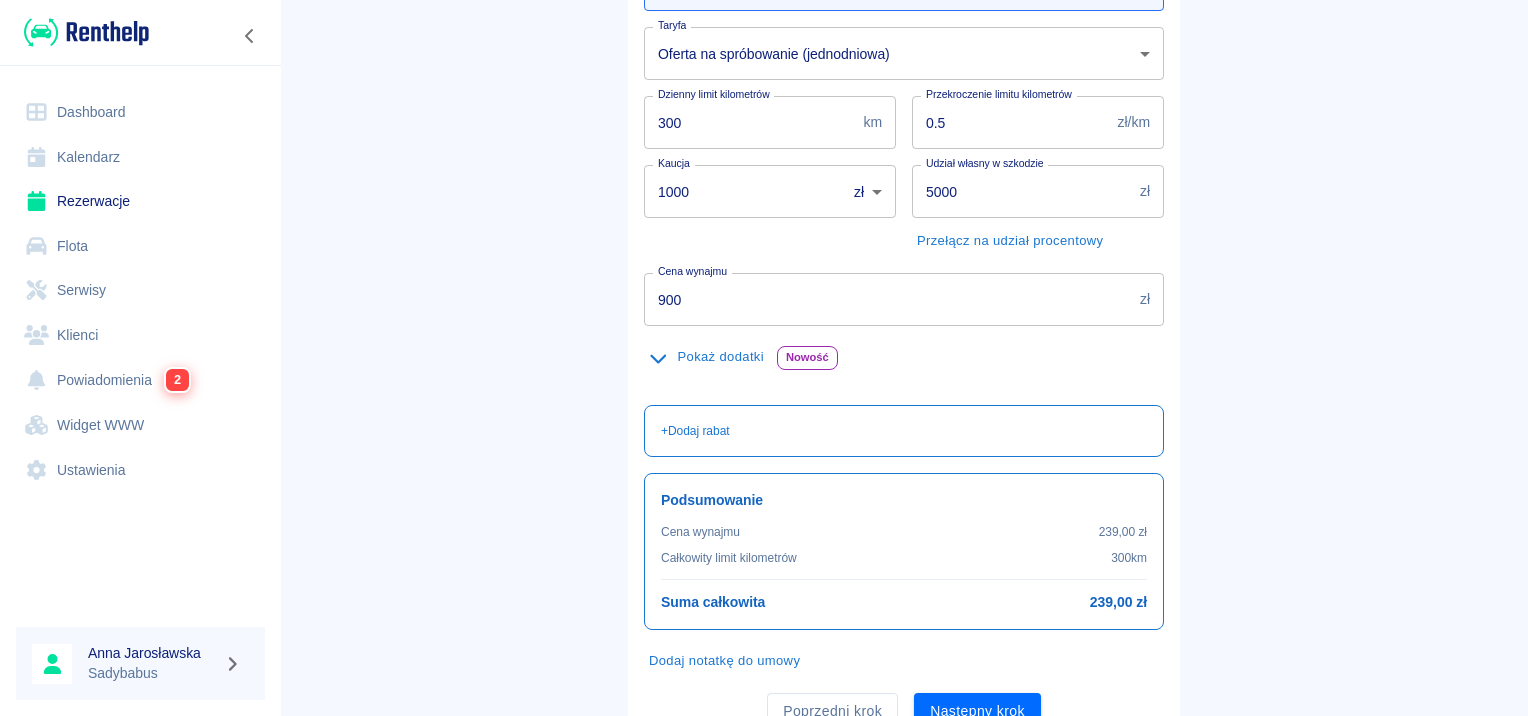 scroll, scrollTop: 356, scrollLeft: 0, axis: vertical 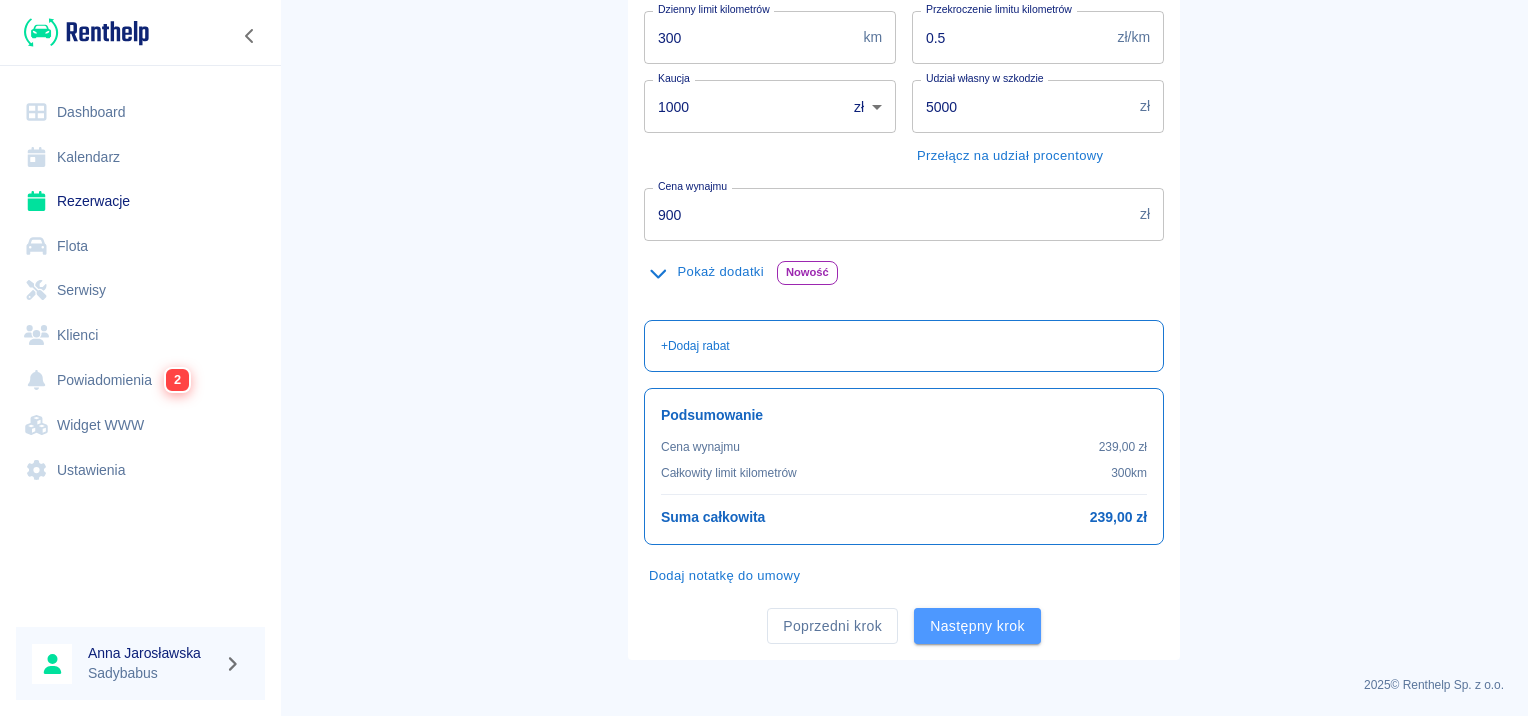 drag, startPoint x: 998, startPoint y: 626, endPoint x: 1110, endPoint y: 640, distance: 112.871605 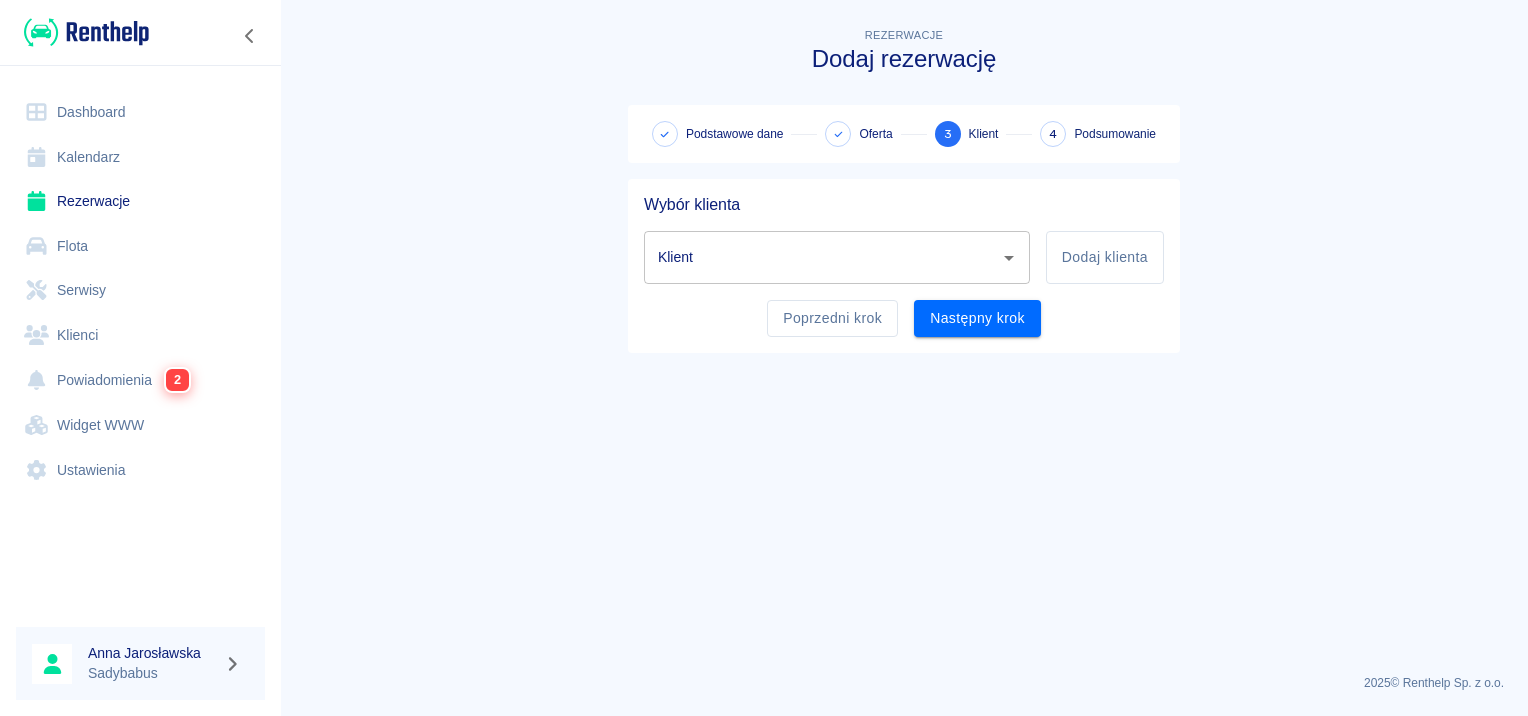 click on "Klient" at bounding box center (837, 257) 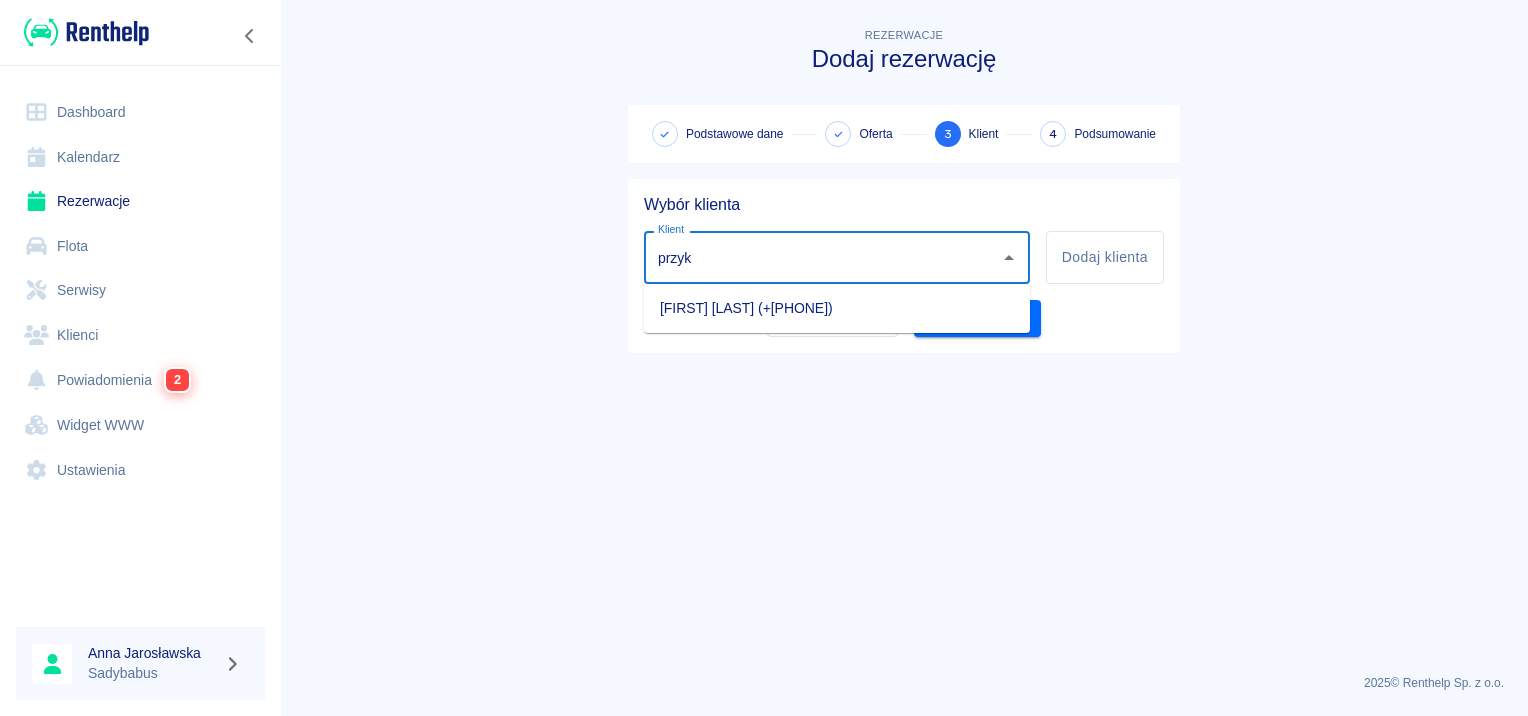 click on "[FIRST] [LAST] (+[PHONE])" at bounding box center [837, 308] 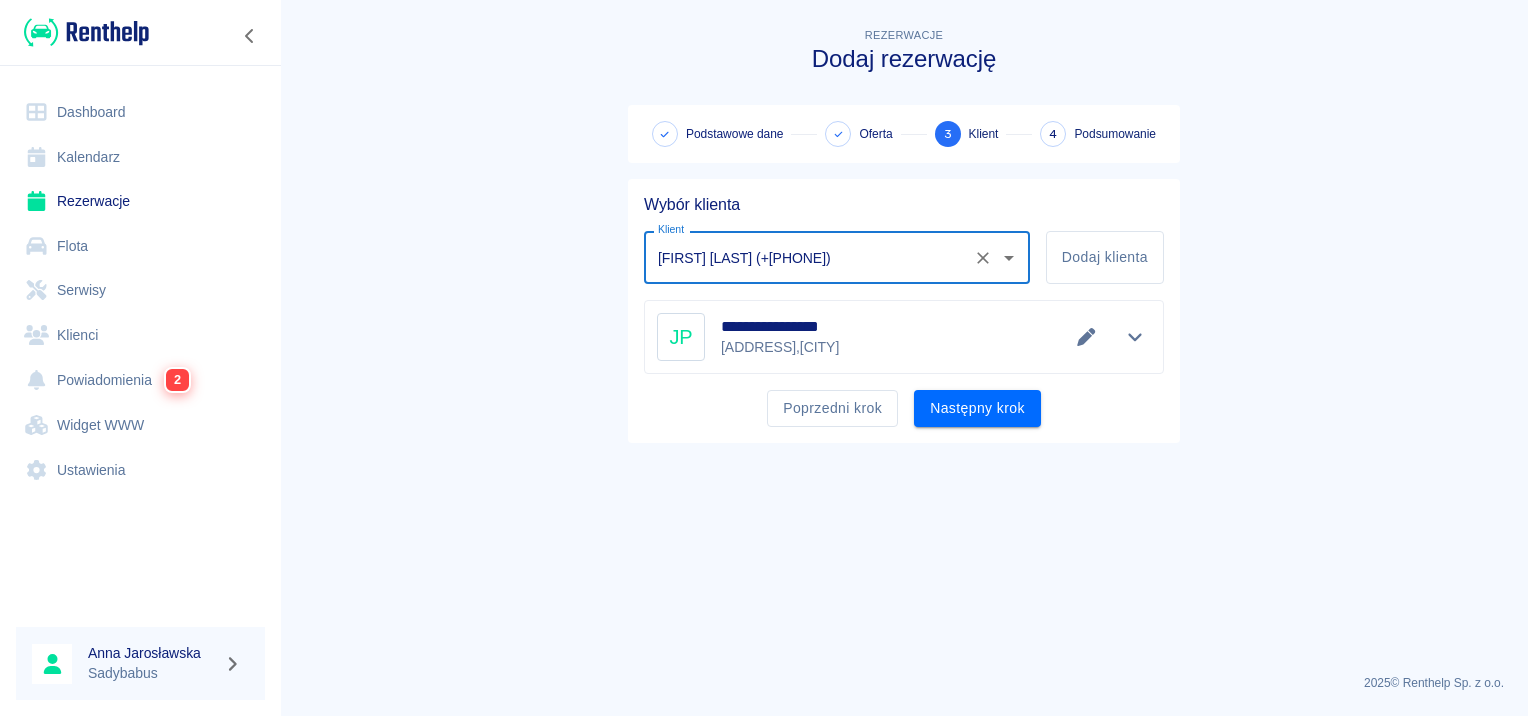 type on "[FIRST] [LAST] (+[PHONE])" 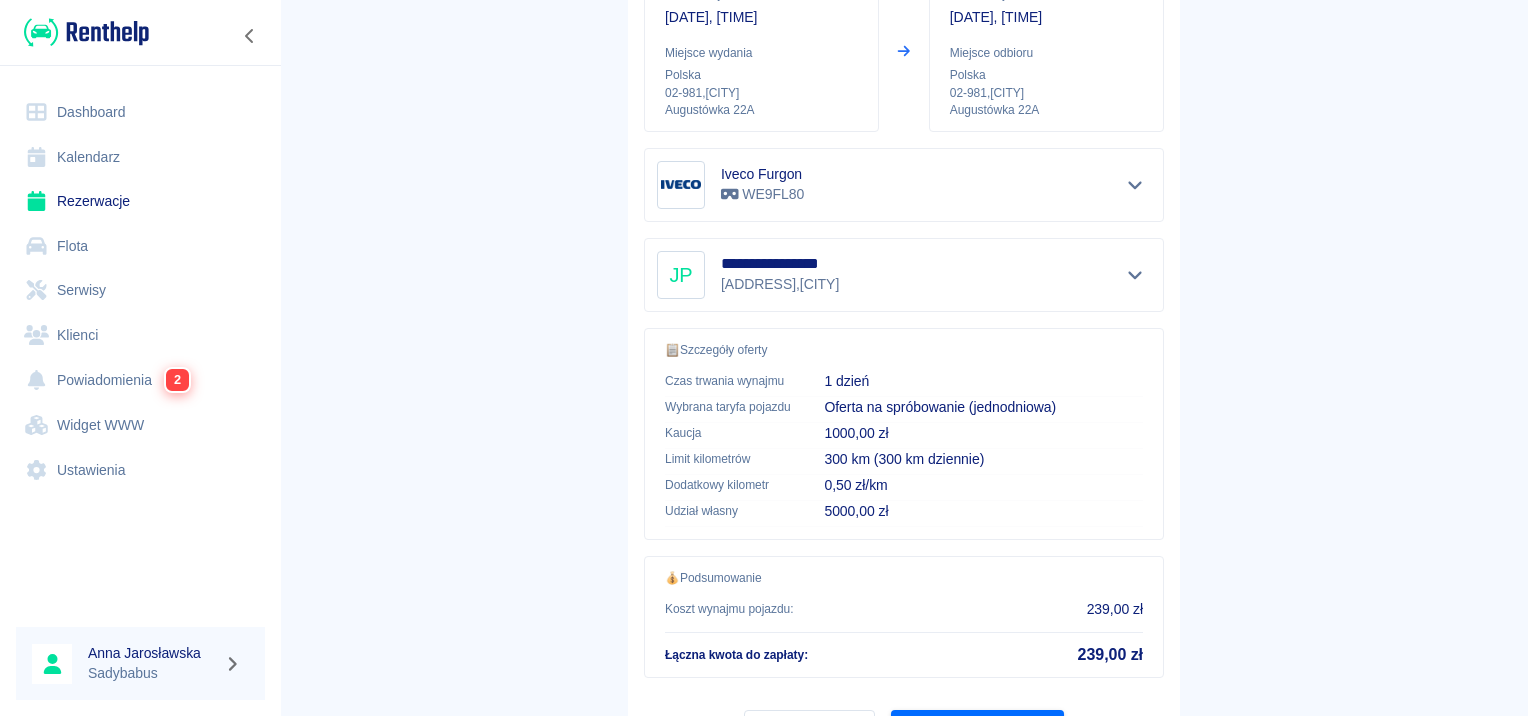 scroll, scrollTop: 360, scrollLeft: 0, axis: vertical 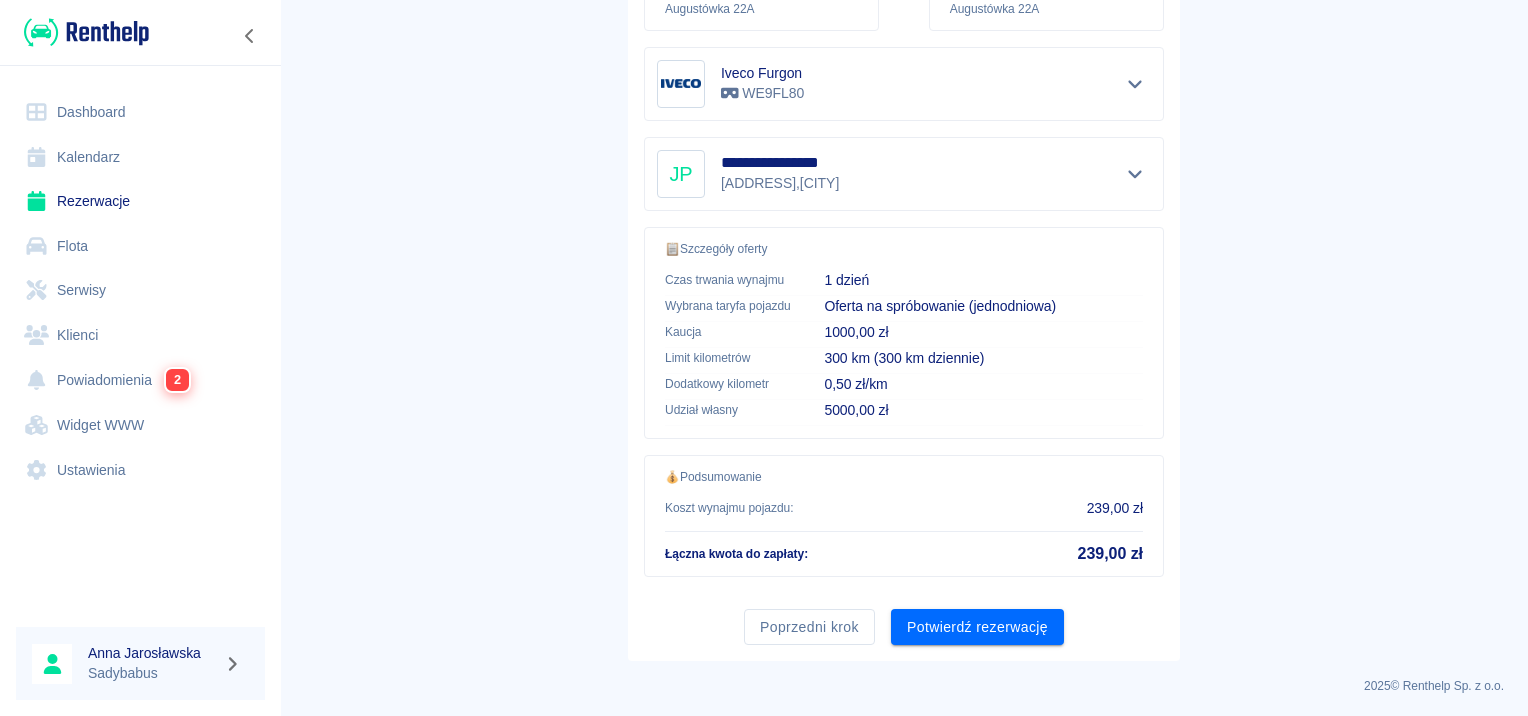 click on "Potwierdź rezerwację" at bounding box center [977, 627] 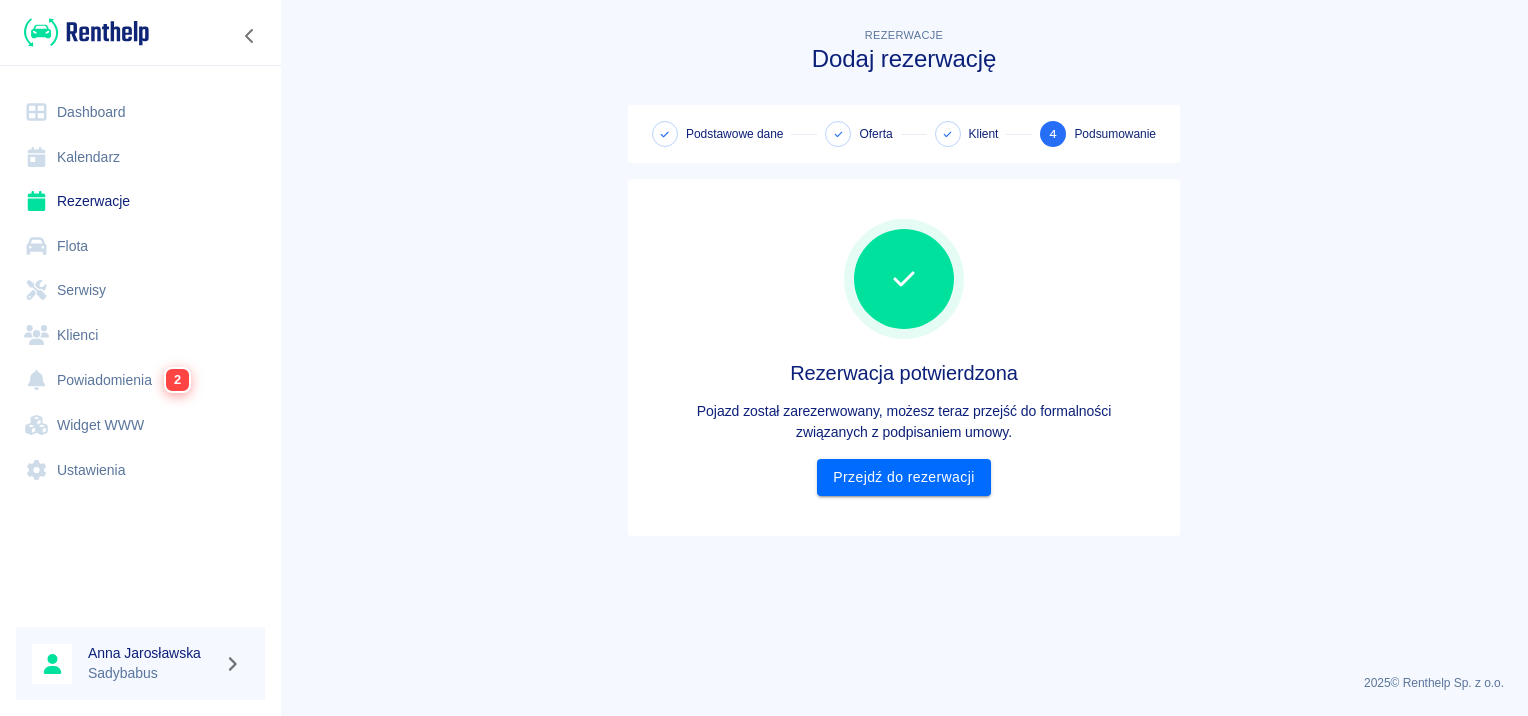 scroll, scrollTop: 0, scrollLeft: 0, axis: both 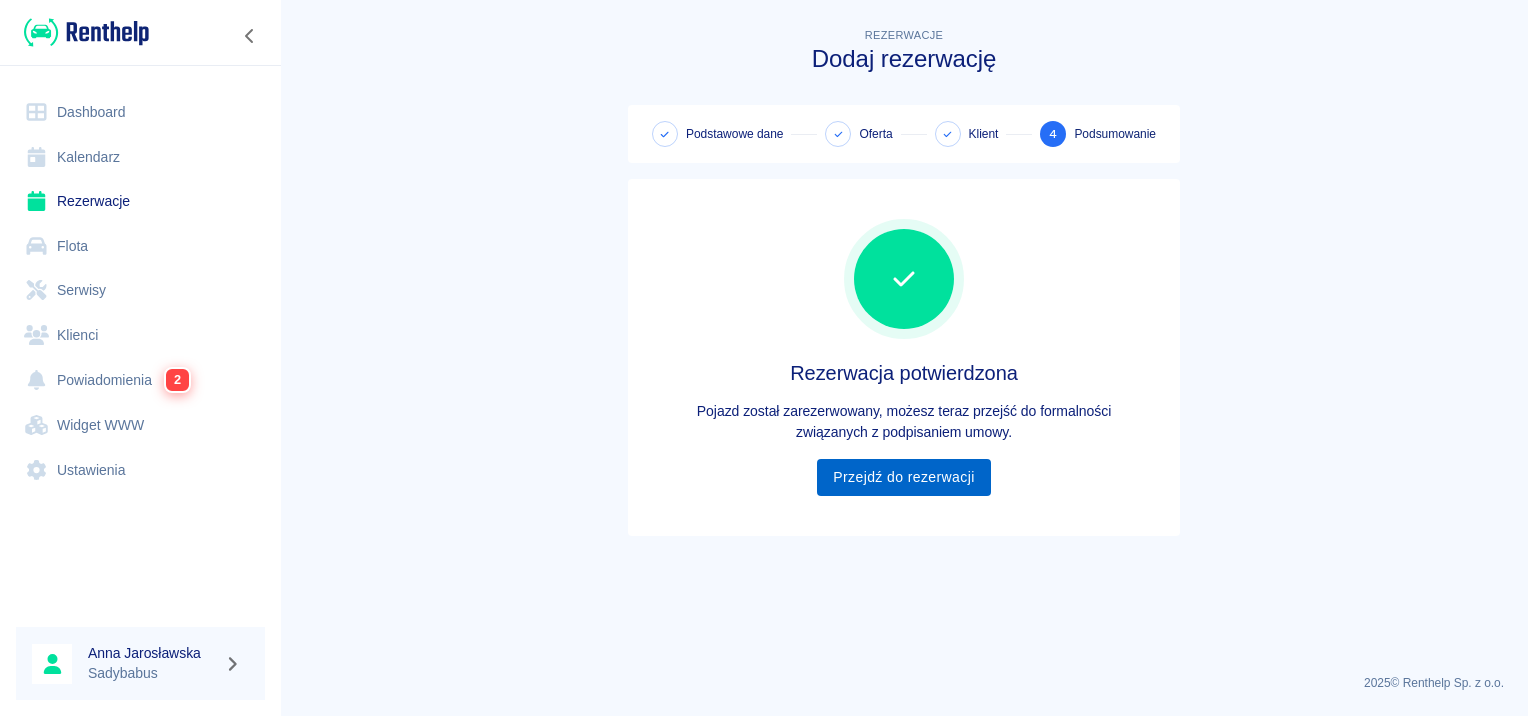click on "Przejdź do rezerwacji" at bounding box center [903, 477] 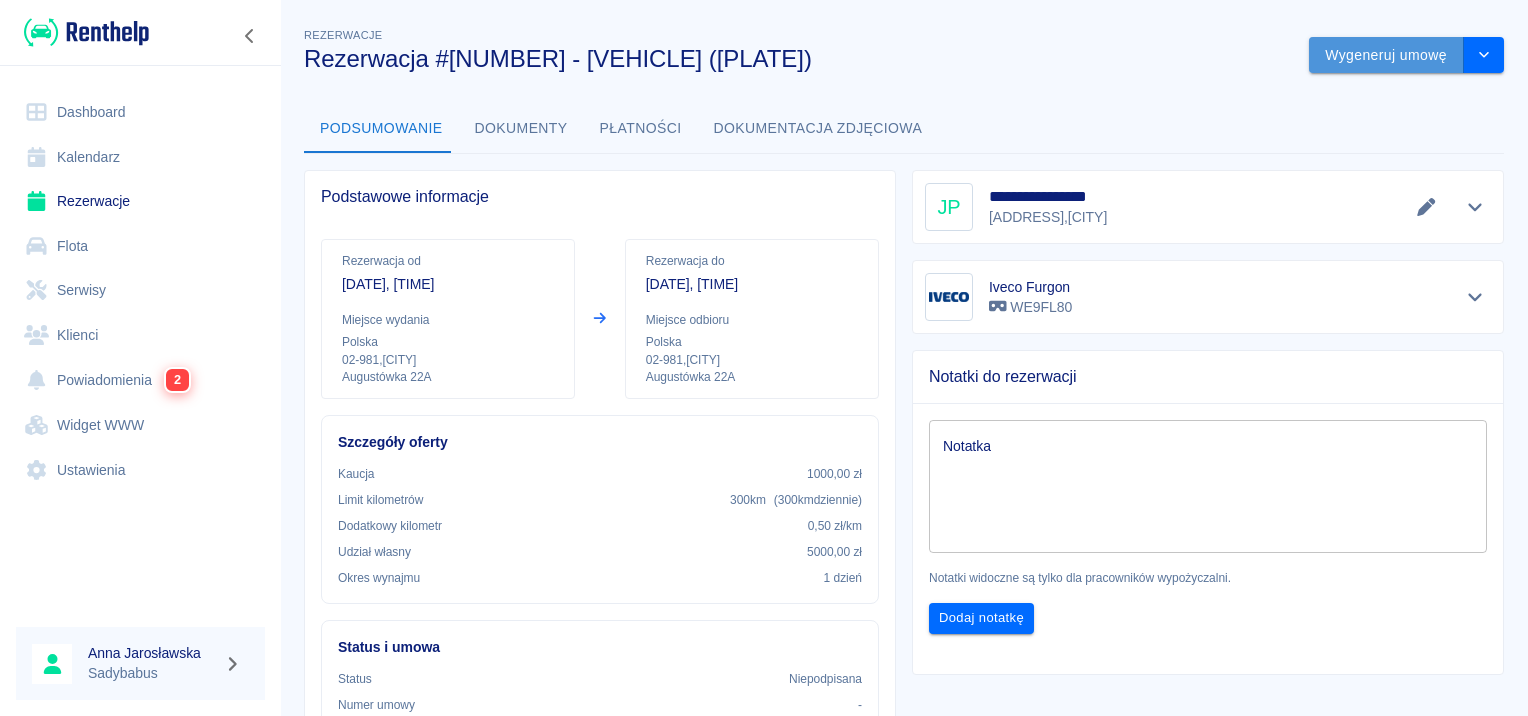 click on "Wygeneruj umowę" at bounding box center (1386, 55) 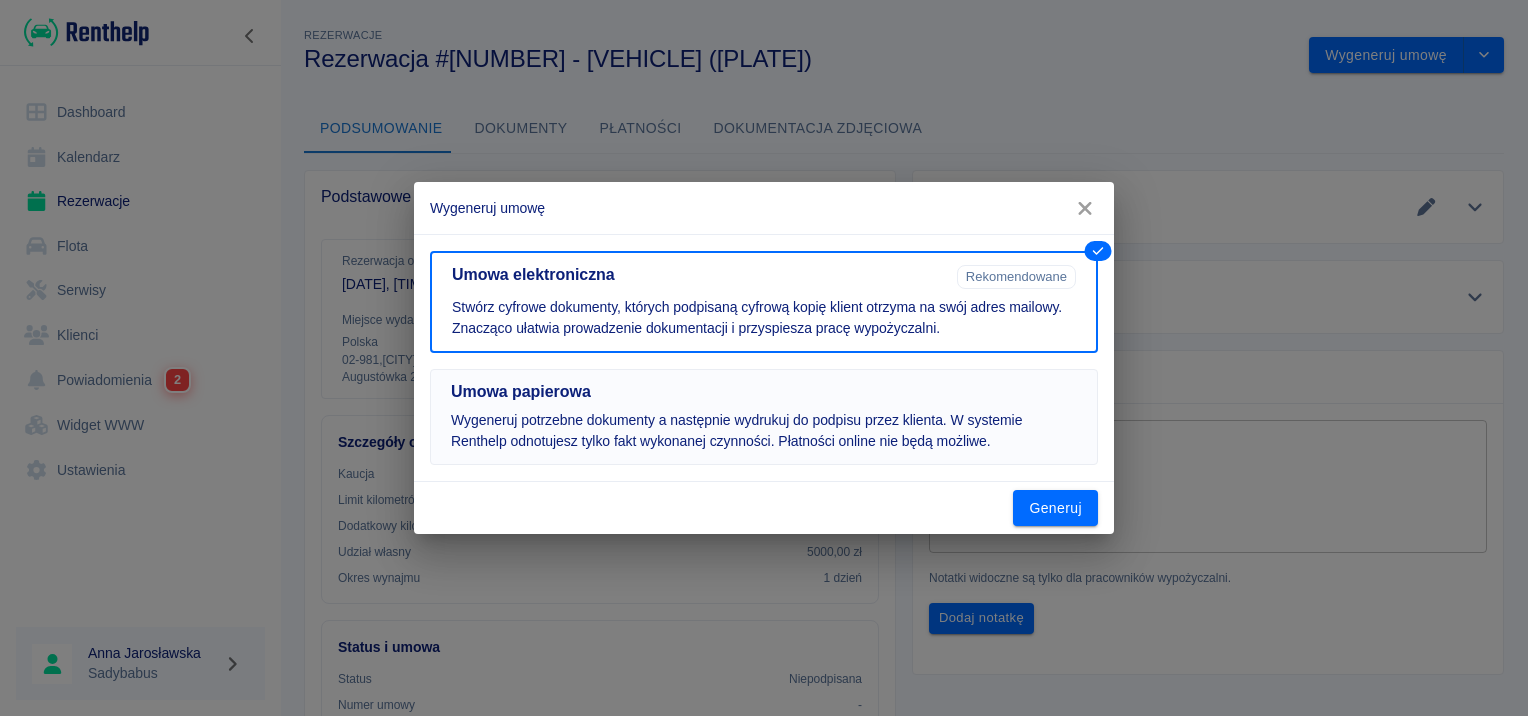 click on "Wygeneruj potrzebne dokumenty a następnie wydrukuj do podpisu przez klienta. W systemie Renthelp odnotujesz tylko fakt wykonanej czynności. Płatności online nie będą możliwe." at bounding box center [764, 431] 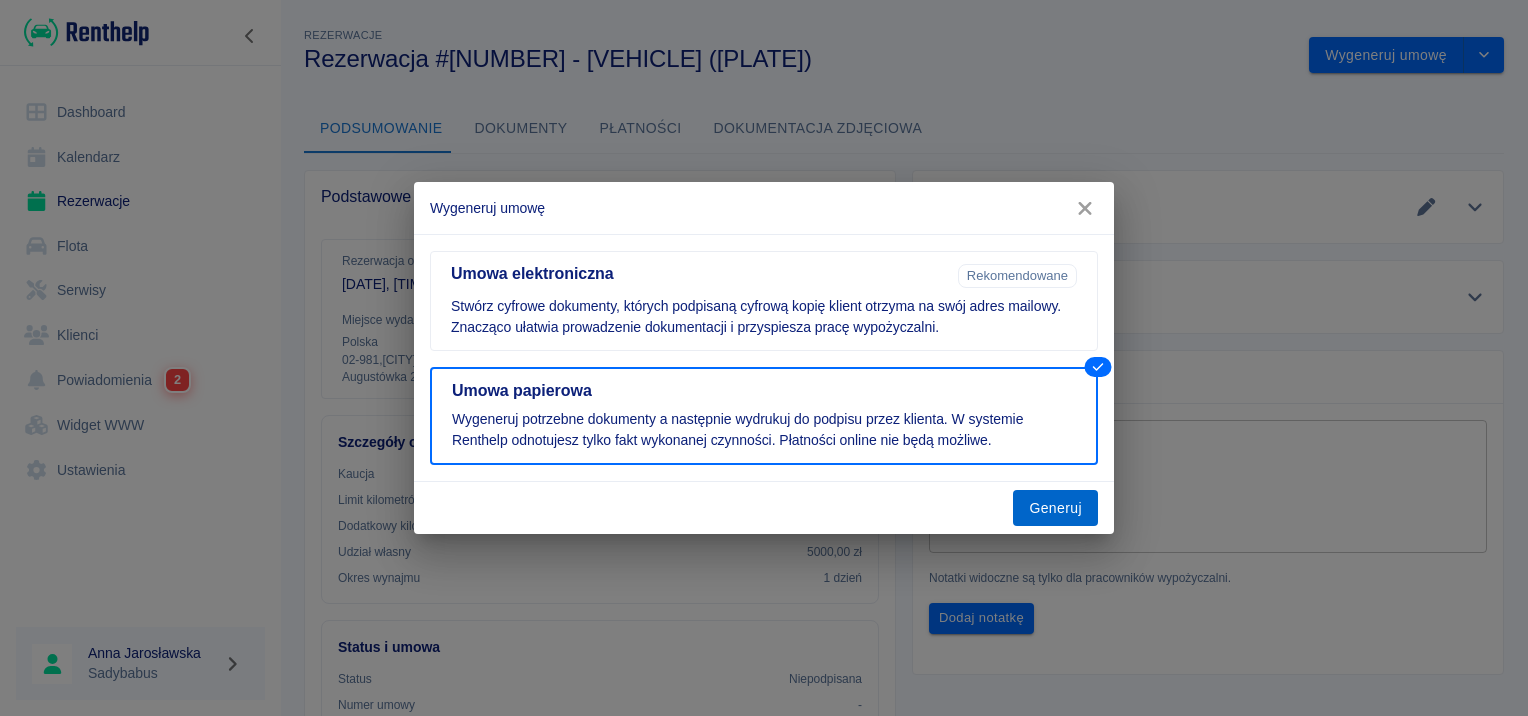 click on "Generuj" at bounding box center [1055, 508] 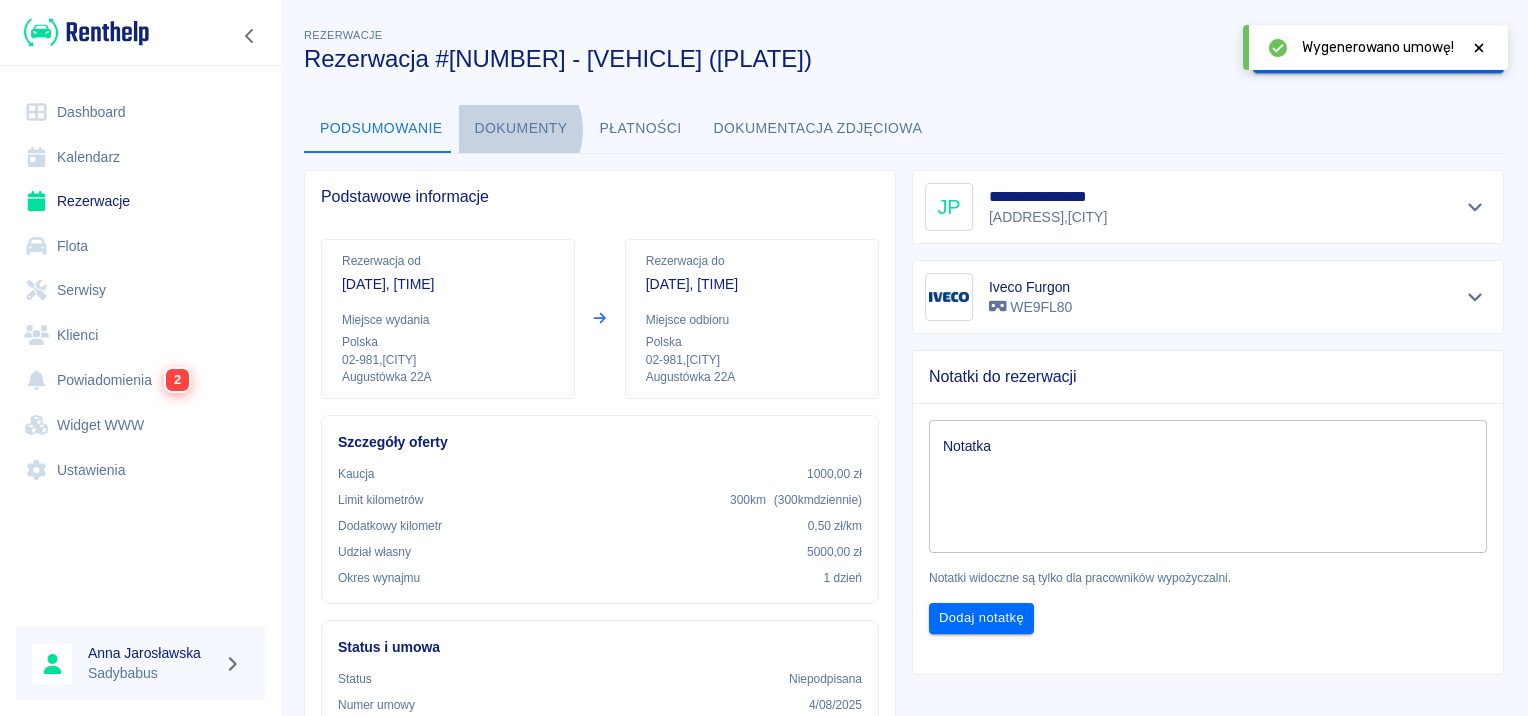 click on "Dokumenty" at bounding box center [521, 129] 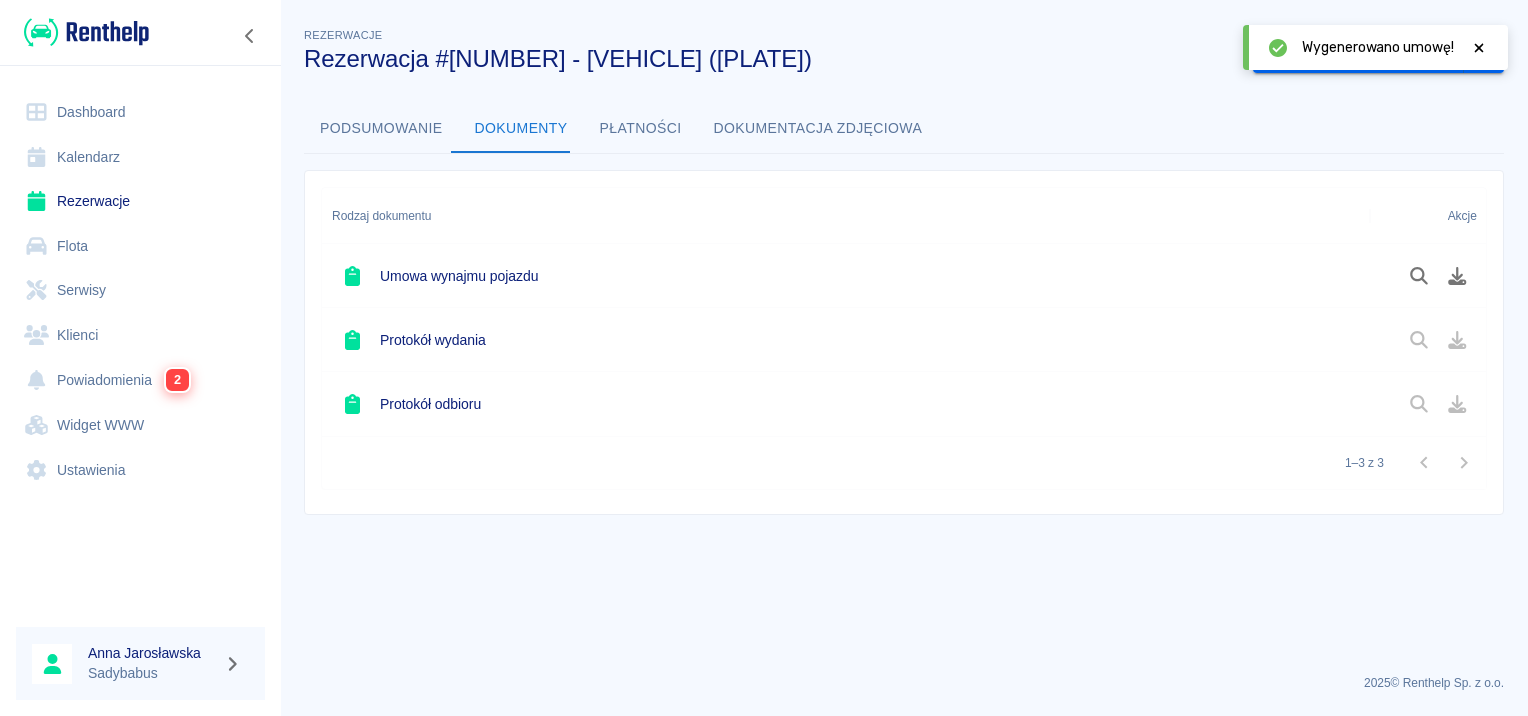 click 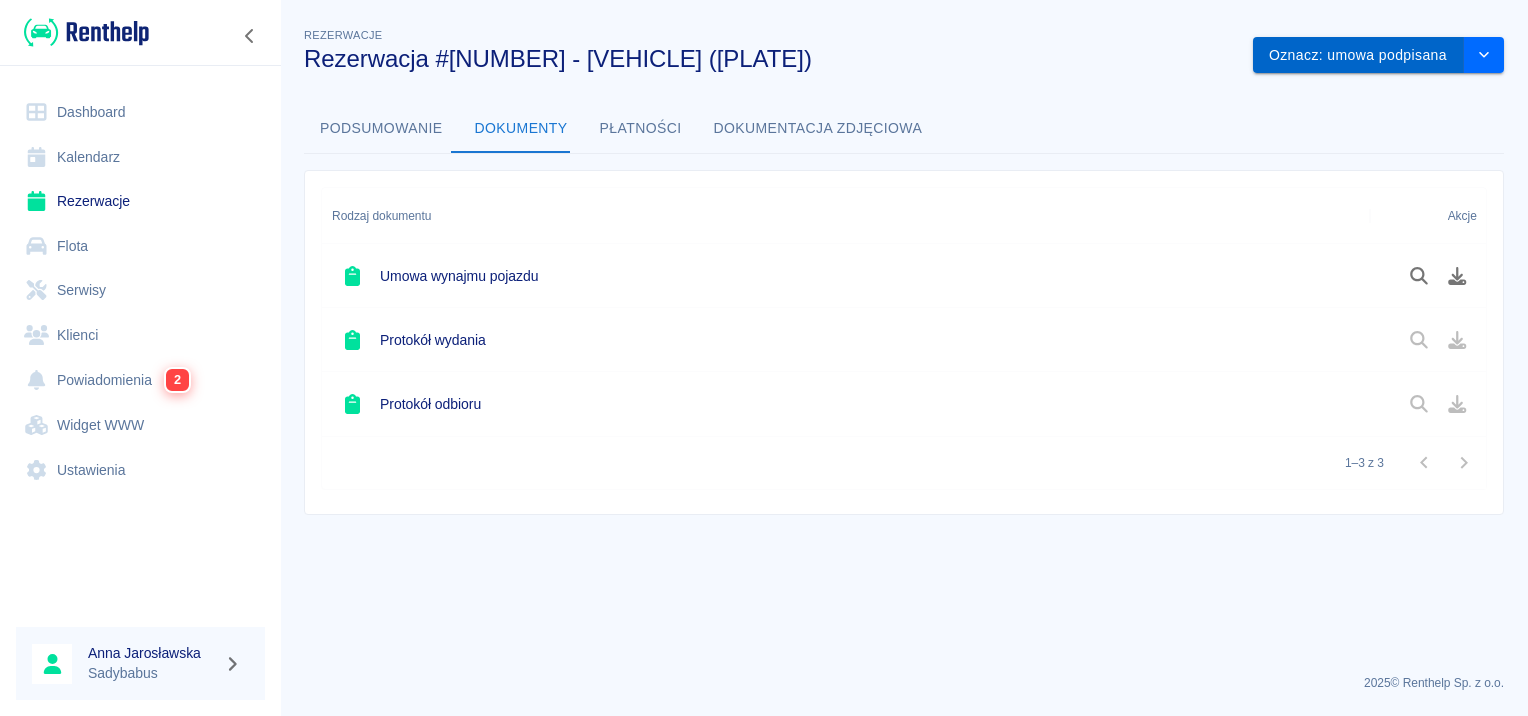 click on "Oznacz: umowa podpisana" at bounding box center (1358, 55) 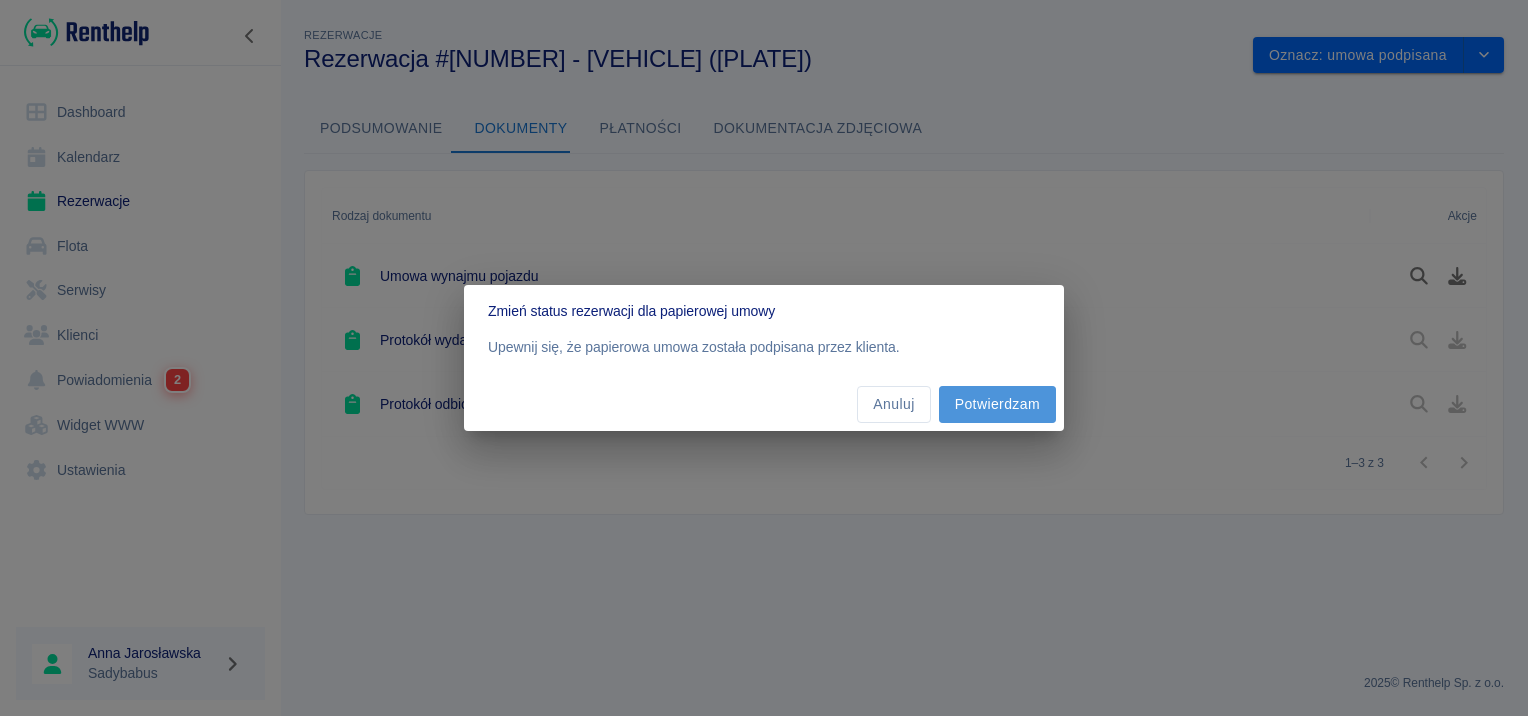 drag, startPoint x: 1002, startPoint y: 393, endPoint x: 1002, endPoint y: 404, distance: 11 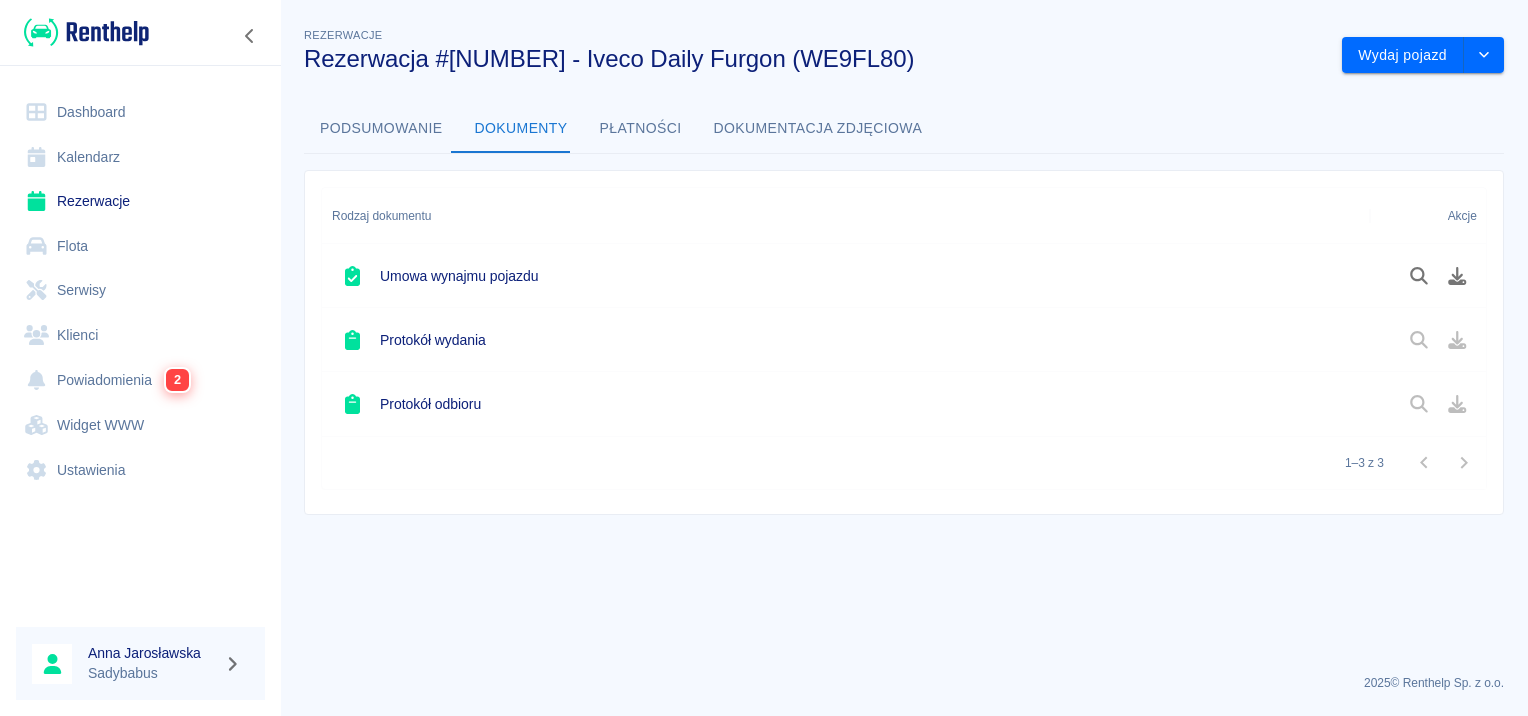 scroll, scrollTop: 0, scrollLeft: 0, axis: both 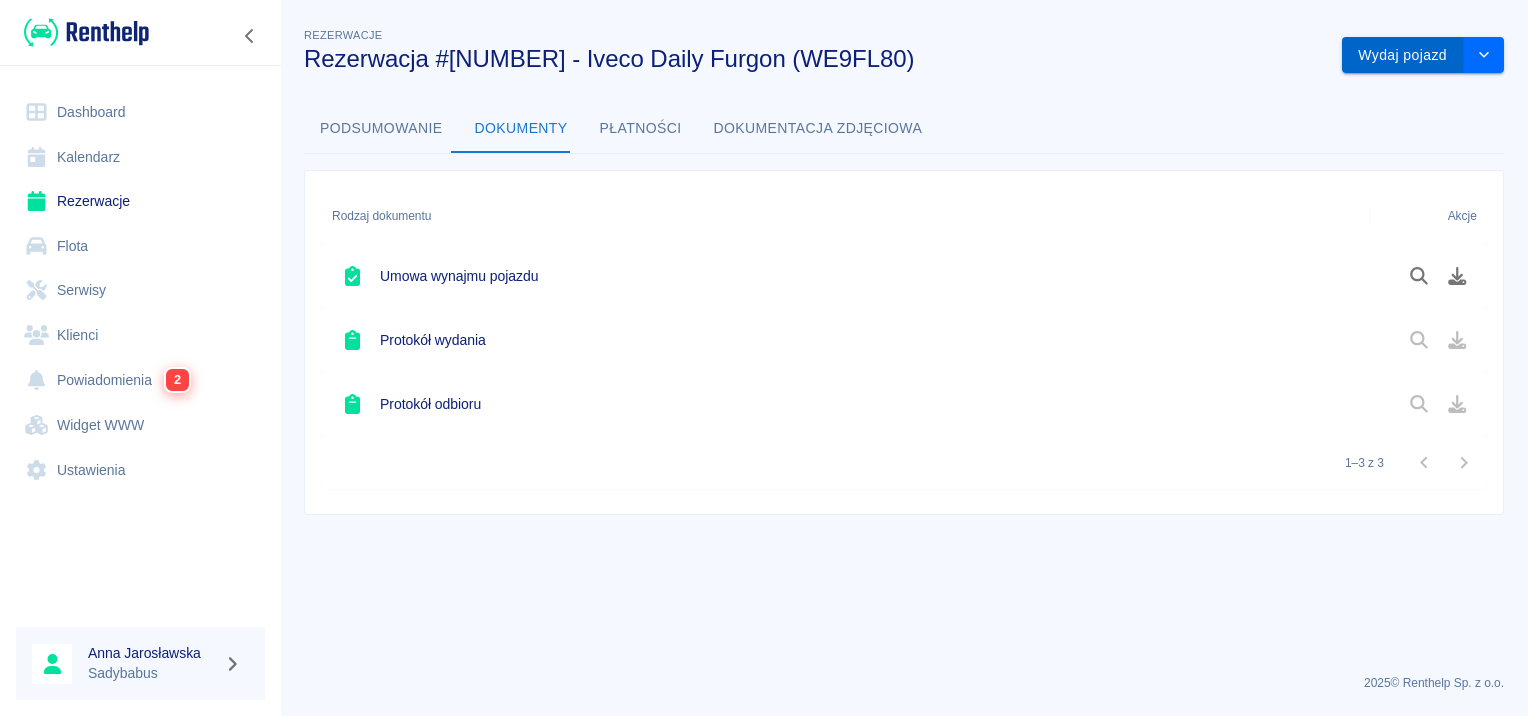 click on "Wydaj pojazd" at bounding box center [1403, 55] 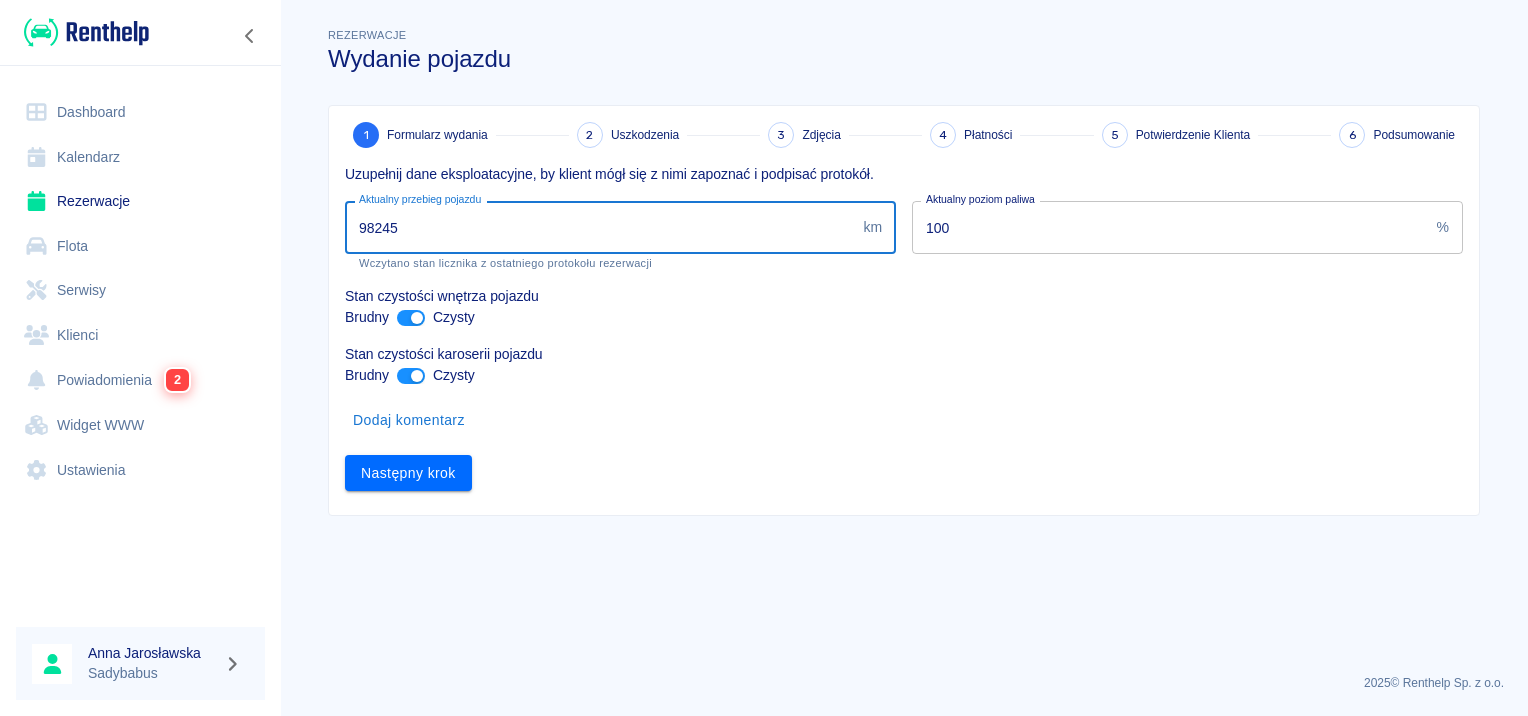click on "98245" at bounding box center [600, 227] 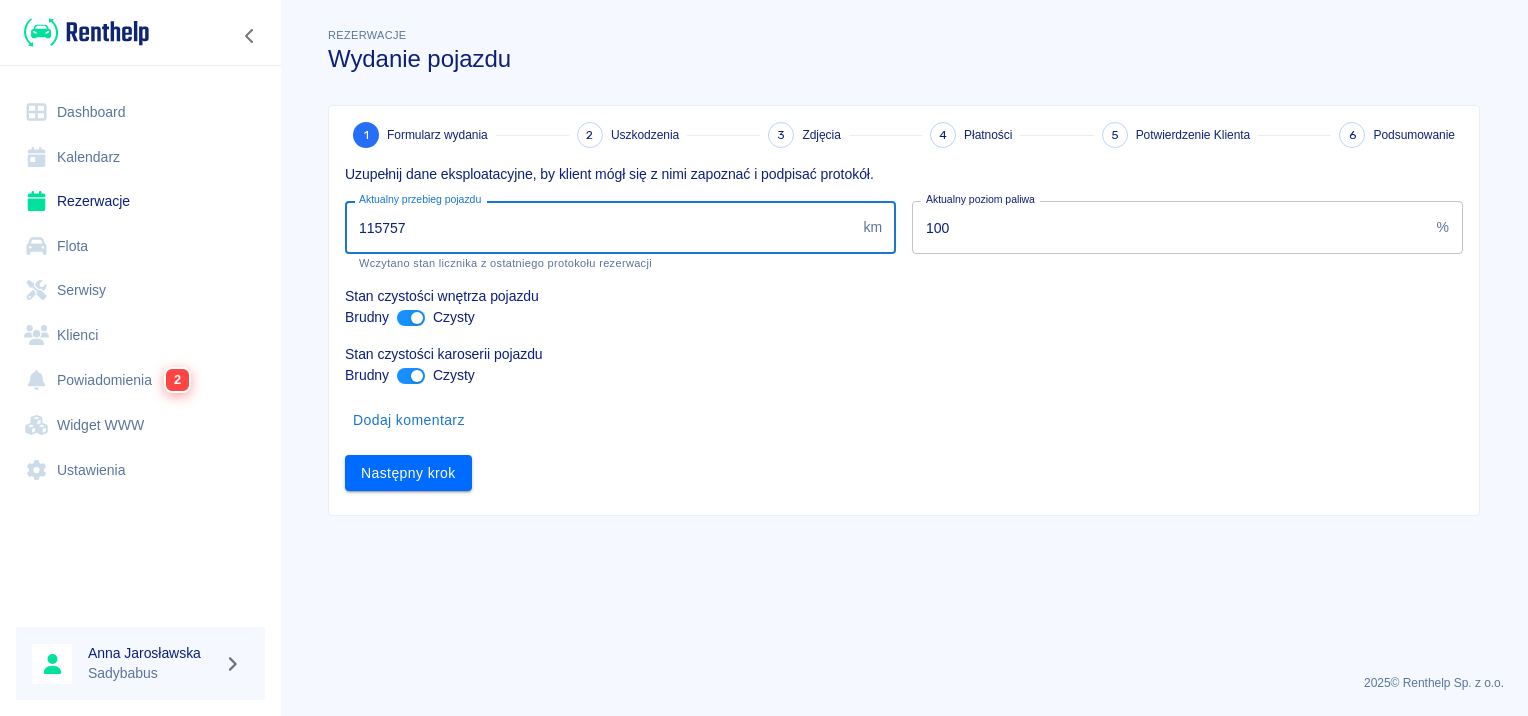 type on "115757" 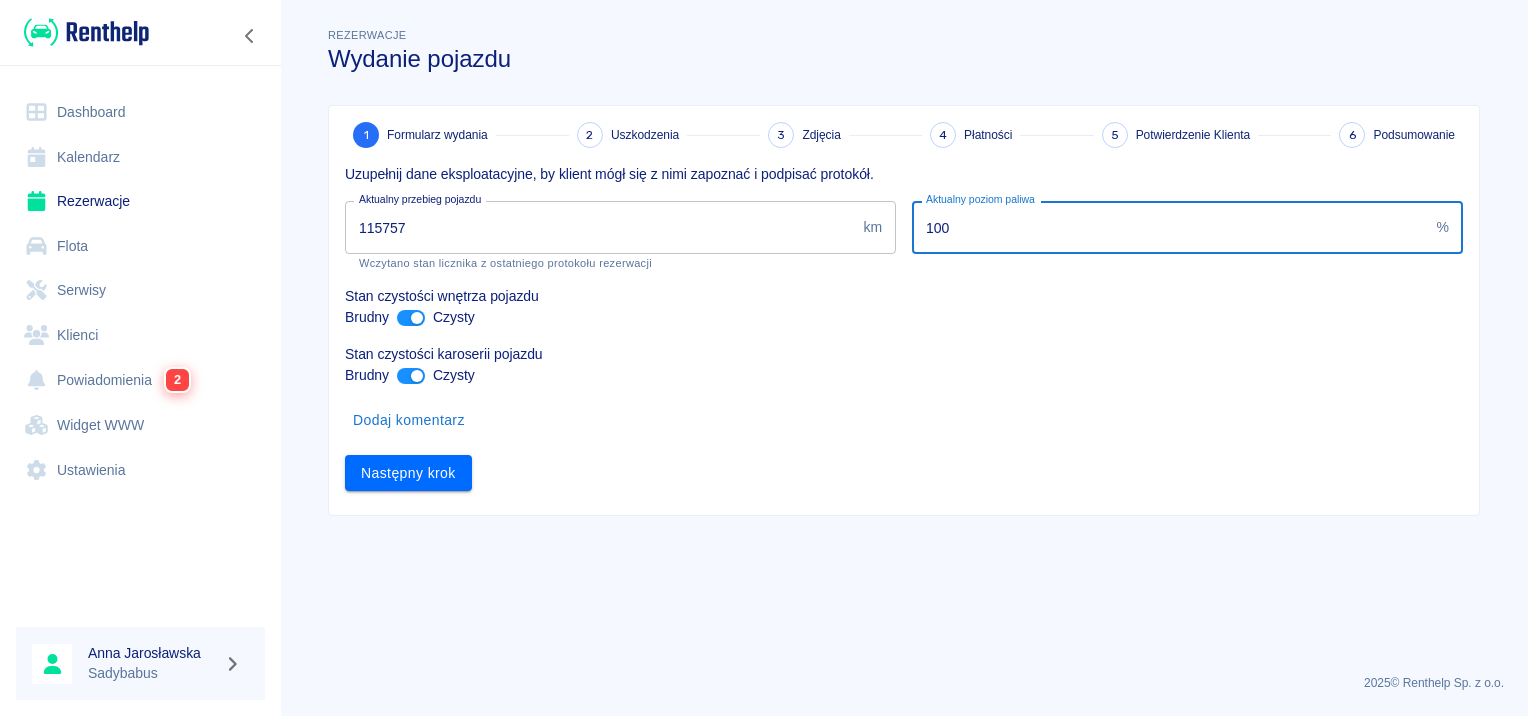 click on "100" at bounding box center [1170, 227] 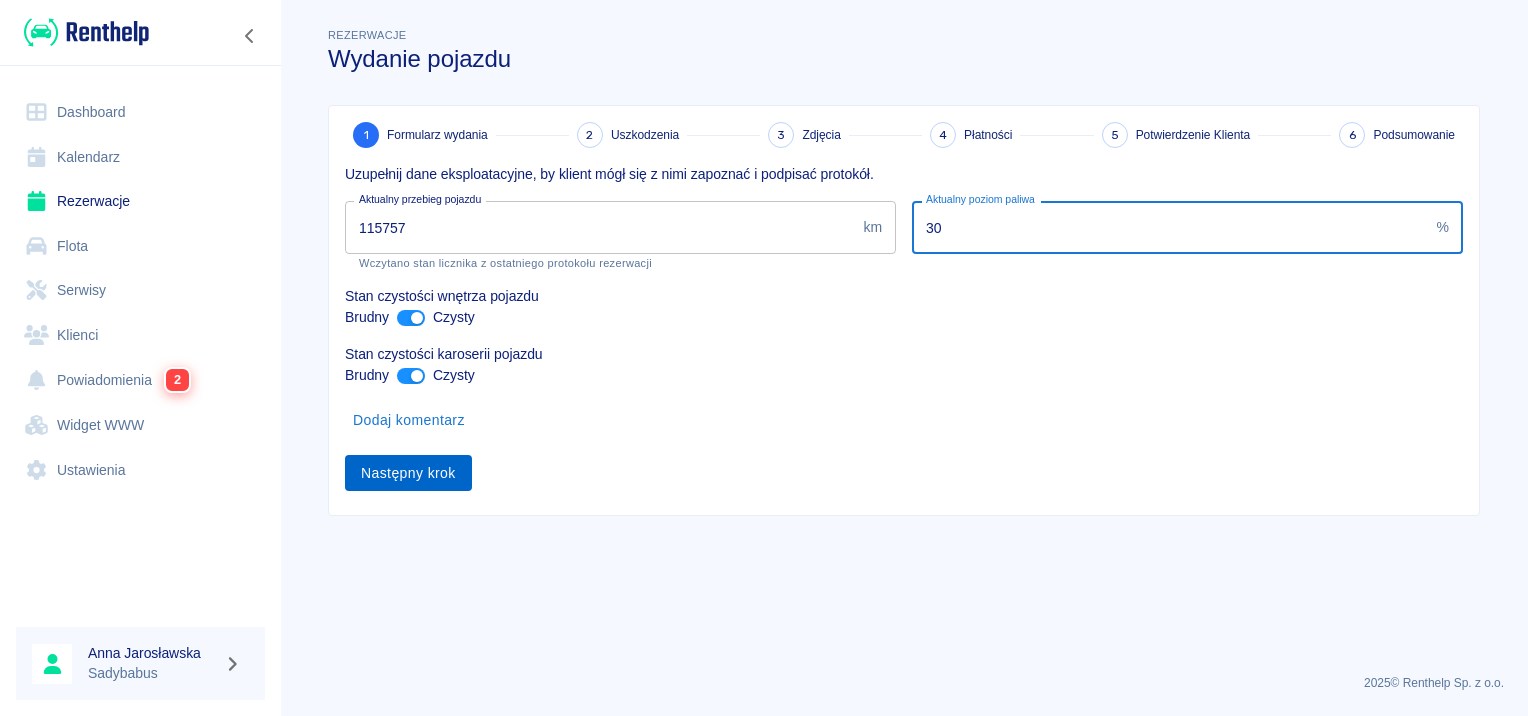 type on "30" 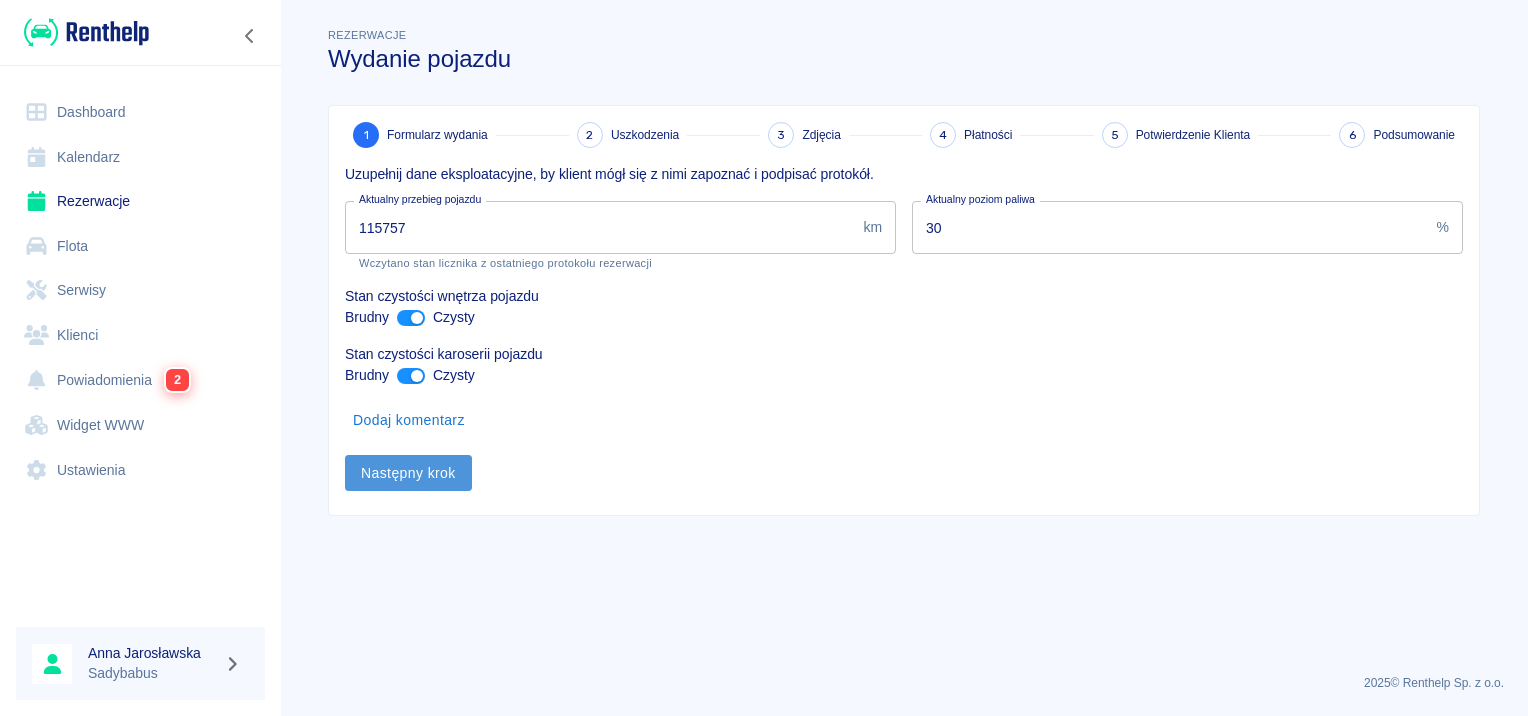 click on "Następny krok" at bounding box center (408, 473) 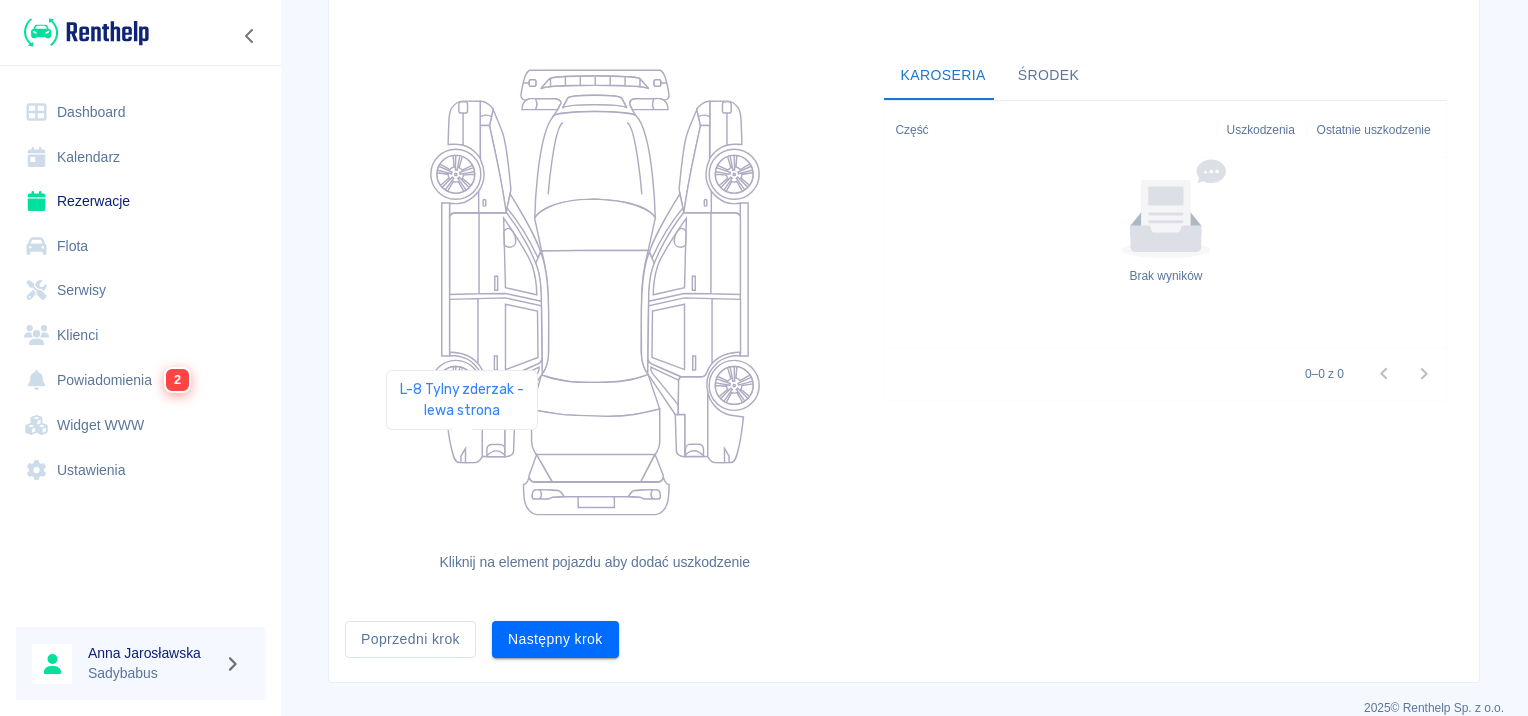 scroll, scrollTop: 184, scrollLeft: 0, axis: vertical 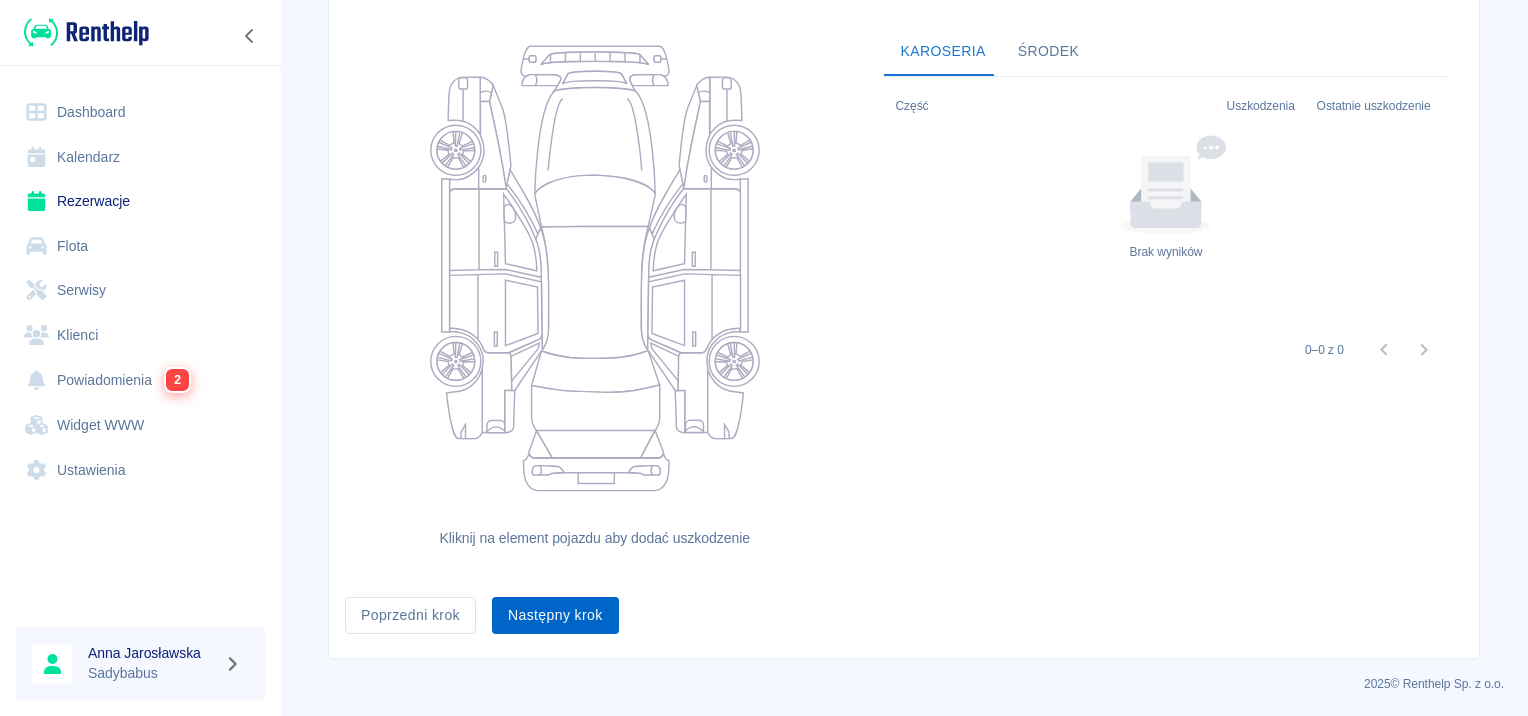click on "Następny krok" at bounding box center [555, 615] 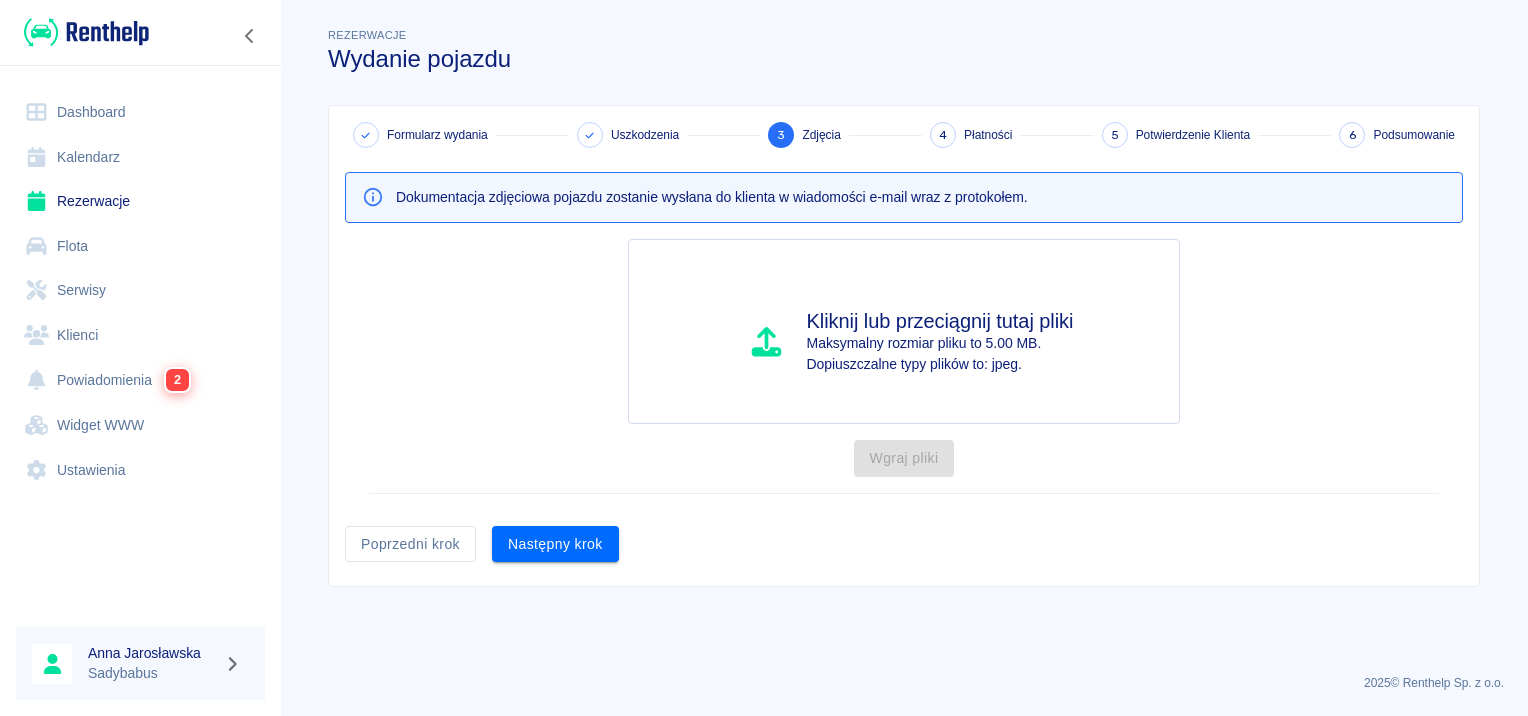 scroll, scrollTop: 0, scrollLeft: 0, axis: both 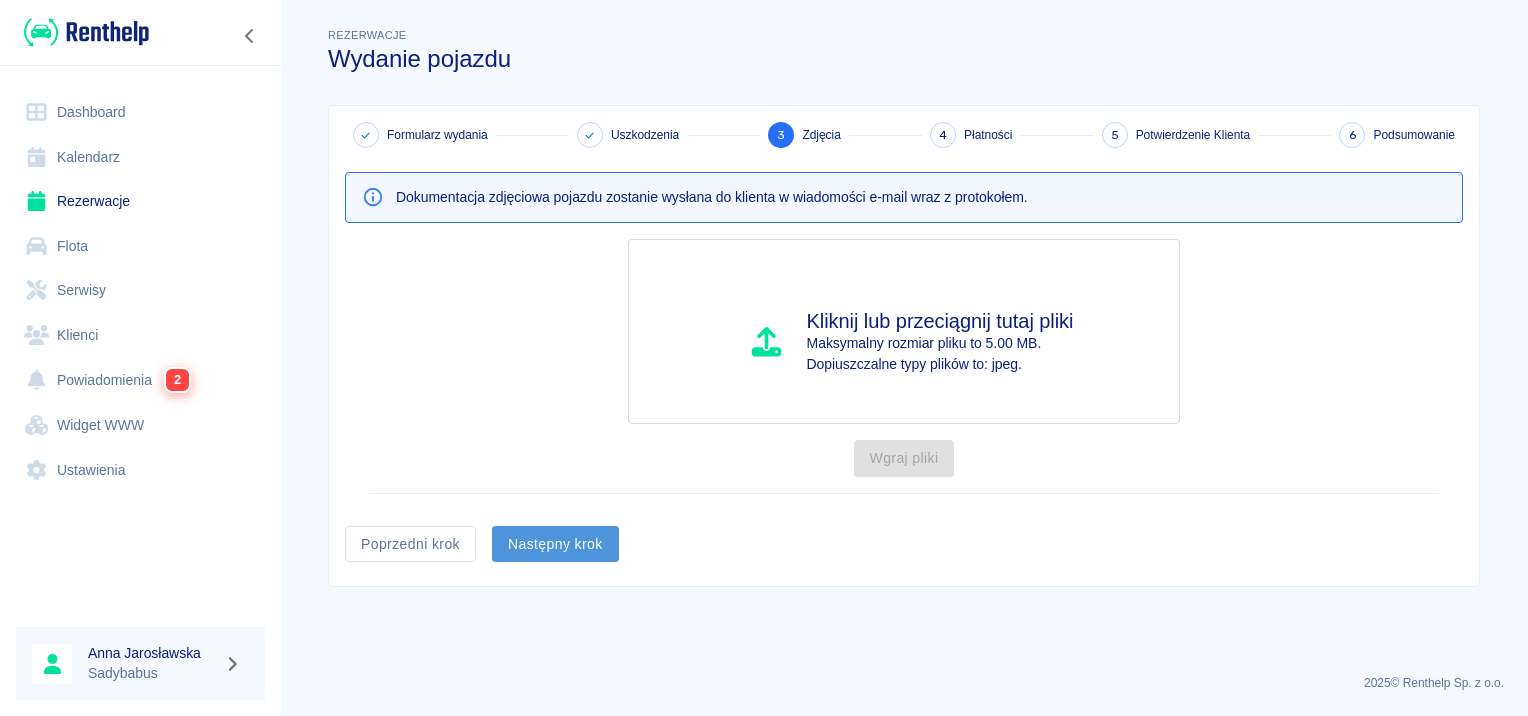 click on "Następny krok" at bounding box center (555, 544) 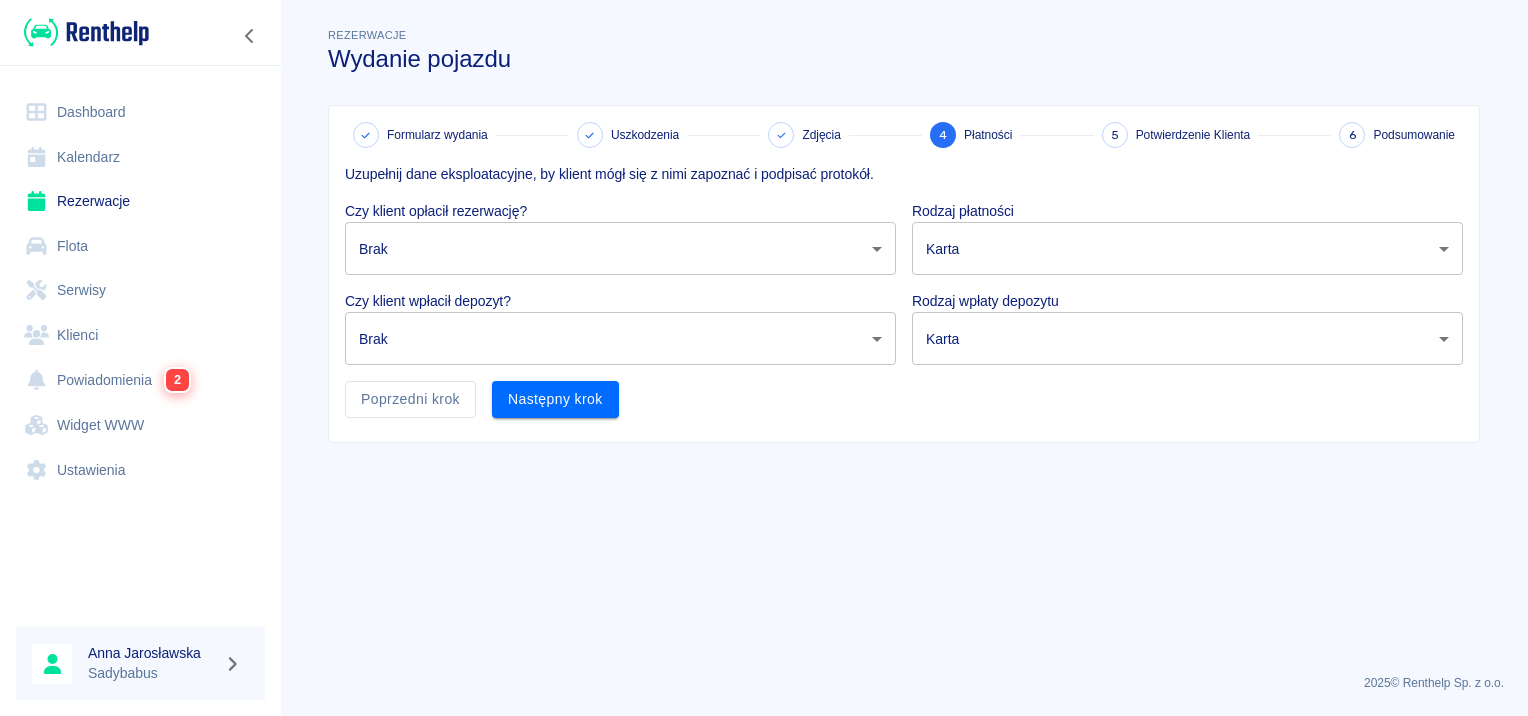 click on "Używamy plików Cookies, by zapewnić Ci najlepsze możliwe doświadczenie. Aby dowiedzieć się więcej, zapoznaj się z naszą Polityką Prywatności.  Polityka Prywatności Rozumiem Dashboard Kalendarz Rezerwacje Flota Serwisy Klienci Powiadomienia 2 Widget WWW Ustawienia Anna Jarosławska Sadybabus Rezerwacje Wydanie pojazdu Formularz wydania Uszkodzenia Zdjęcia 4 Płatności 5 Potwierdzenie Klienta 6 Podsumowanie Uzupełnij dane eksploatacyjne, by klient mógł się z nimi zapoznać i podpisać protokół. Czy klient opłacił rezerwację? Brak none ​ Rodzaj płatności Karta card ​ Czy klient wpłacił depozyt? Brak none ​ Rodzaj wpłaty depozytu Karta terminal_card_authorization ​ Poprzedni krok Następny krok 2025  © Renthelp Sp. z o.o. Wydanie pojazdu | Renthelp" at bounding box center (764, 358) 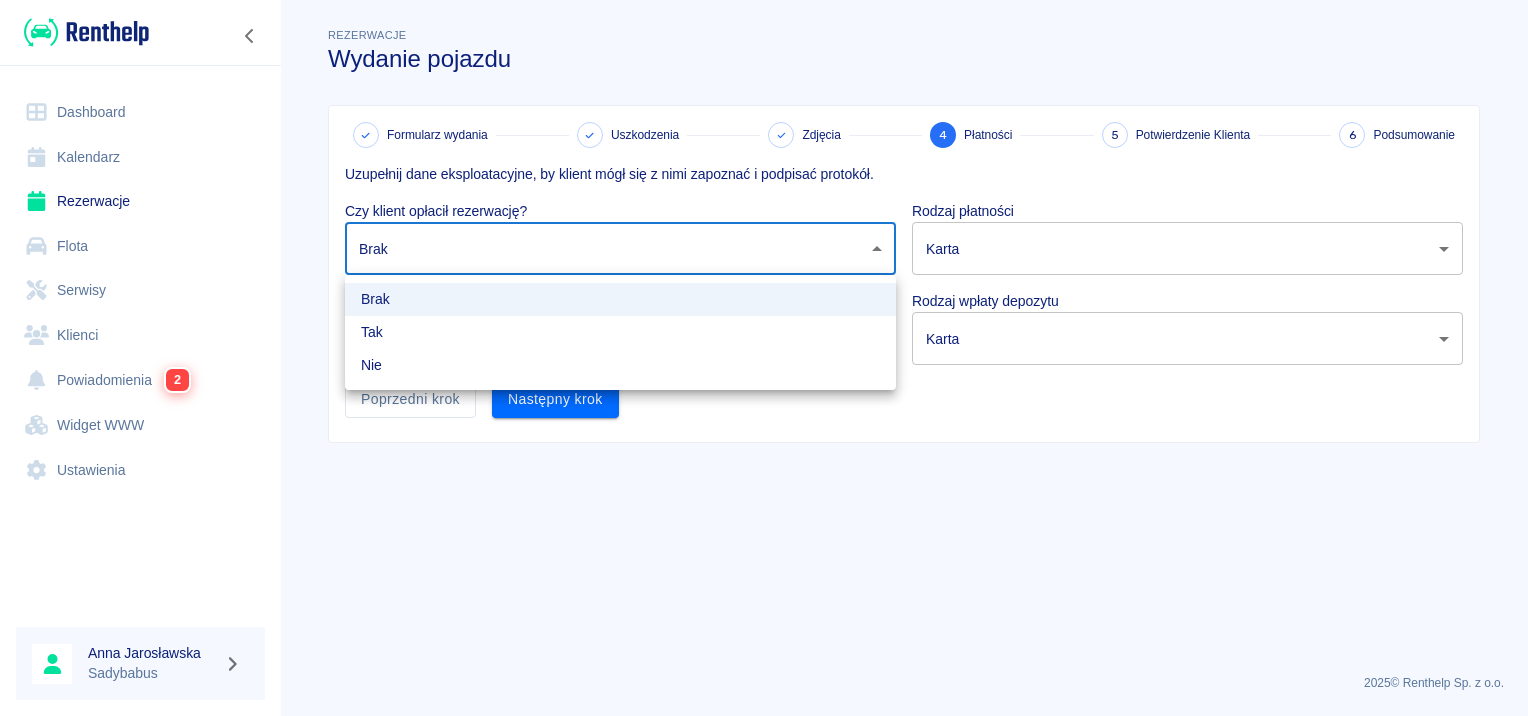 click on "Tak" at bounding box center (620, 332) 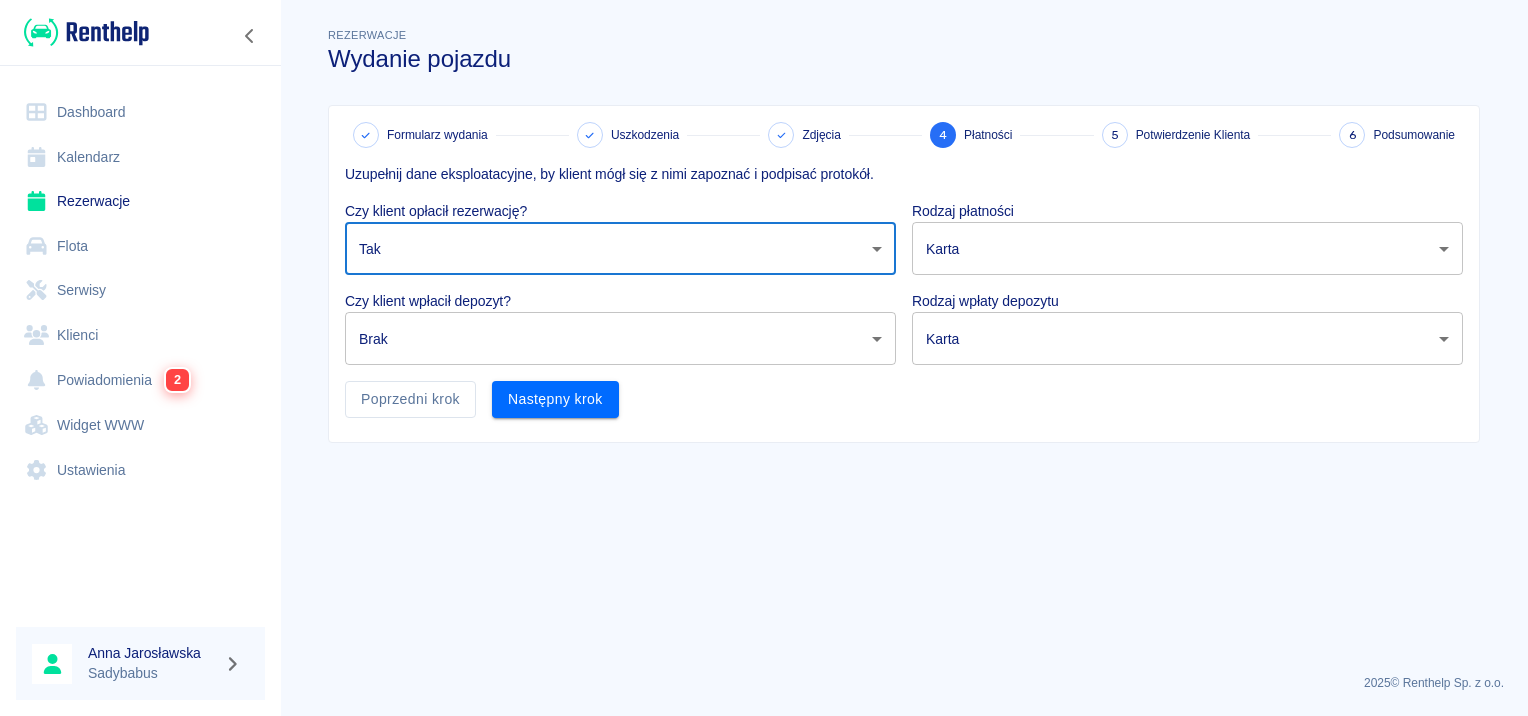 click on "Używamy plików Cookies, by zapewnić Ci najlepsze możliwe doświadczenie. Aby dowiedzieć się więcej, zapoznaj się z naszą Polityką Prywatności.  Polityka Prywatności Rozumiem Dashboard Kalendarz Rezerwacje Flota Serwisy Klienci Powiadomienia 2 Widget WWW Ustawienia Anna Jarosławska Sadybabus Rezerwacje Wydanie pojazdu Formularz wydania Uszkodzenia Zdjęcia 4 Płatności 5 Potwierdzenie Klienta 6 Podsumowanie Uzupełnij dane eksploatacyjne, by klient mógł się z nimi zapoznać i podpisać protokół. Czy klient opłacił rezerwację? Tak true ​ Rodzaj płatności Karta card ​ Czy klient wpłacił depozyt? Brak none ​ Rodzaj wpłaty depozytu Karta terminal_card_authorization ​ Poprzedni krok Następny krok 2025  © Renthelp Sp. z o.o. Wydanie pojazdu | Renthelp" at bounding box center [764, 358] 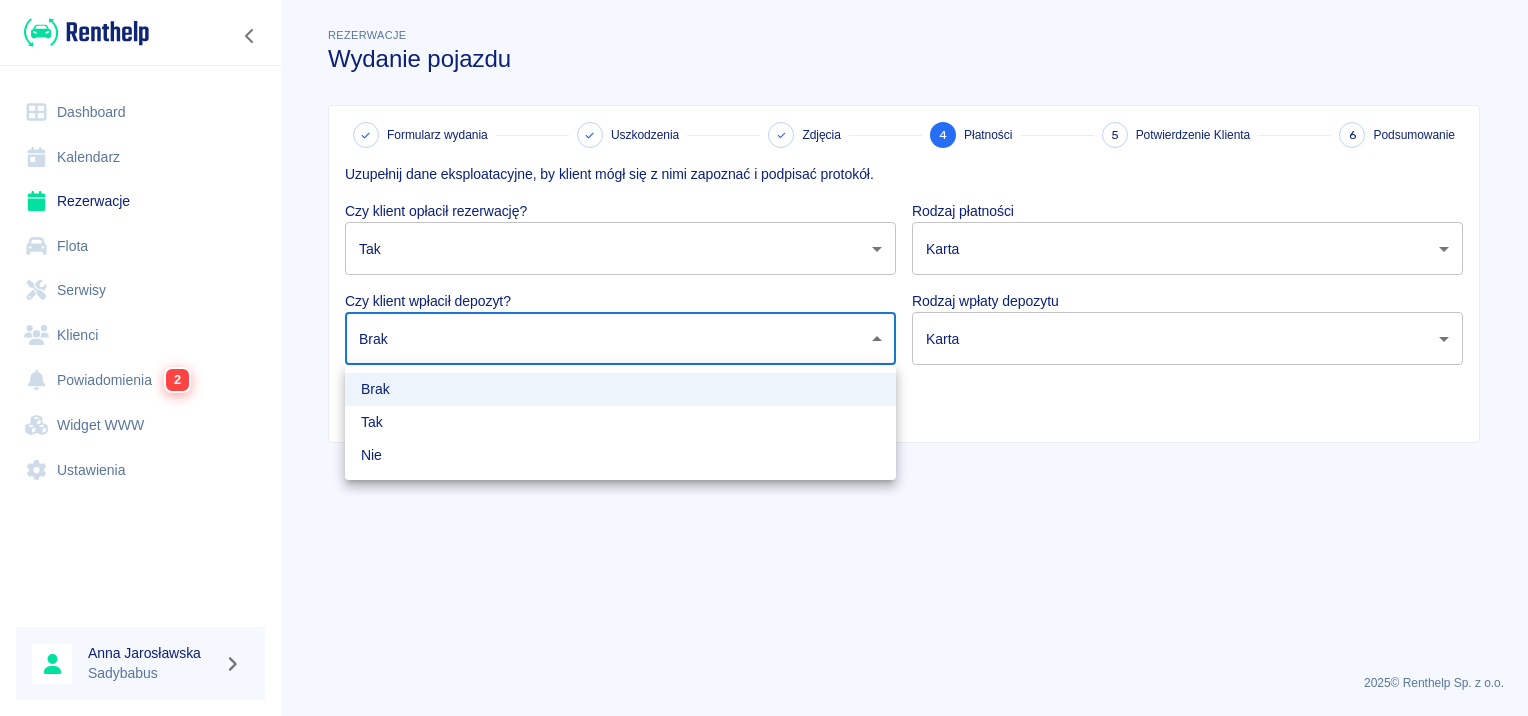 click on "Tak" at bounding box center (620, 422) 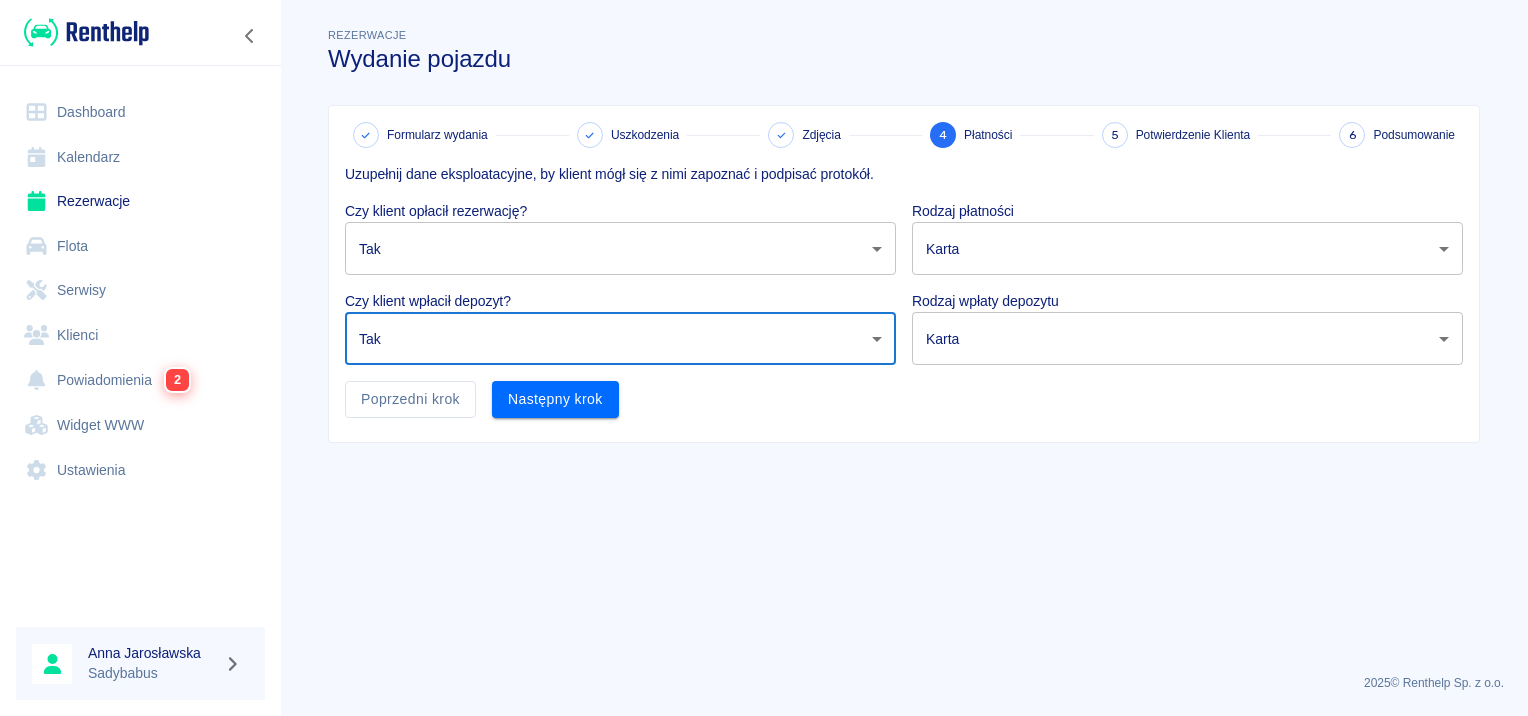 click on "Używamy plików Cookies, by zapewnić Ci najlepsze możliwe doświadczenie. Aby dowiedzieć się więcej, zapoznaj się z naszą Polityką Prywatności.  Polityka Prywatności Rozumiem Dashboard Kalendarz Rezerwacje Flota Serwisy Klienci Powiadomienia 2 Widget WWW Ustawienia Anna Jarosławska Sadybabus Rezerwacje Wydanie pojazdu Formularz wydania Uszkodzenia Zdjęcia 4 Płatności 5 Potwierdzenie Klienta 6 Podsumowanie Uzupełnij dane eksploatacyjne, by klient mógł się z nimi zapoznać i podpisać protokół. Czy klient opłacił rezerwację? Tak true ​ Rodzaj płatności Karta card ​ Czy klient wpłacił depozyt? Tak true ​ Rodzaj wpłaty depozytu Karta terminal_card_authorization ​ Poprzedni krok Następny krok 2025  © Renthelp Sp. z o.o. Wydanie pojazdu | Renthelp" at bounding box center (764, 358) 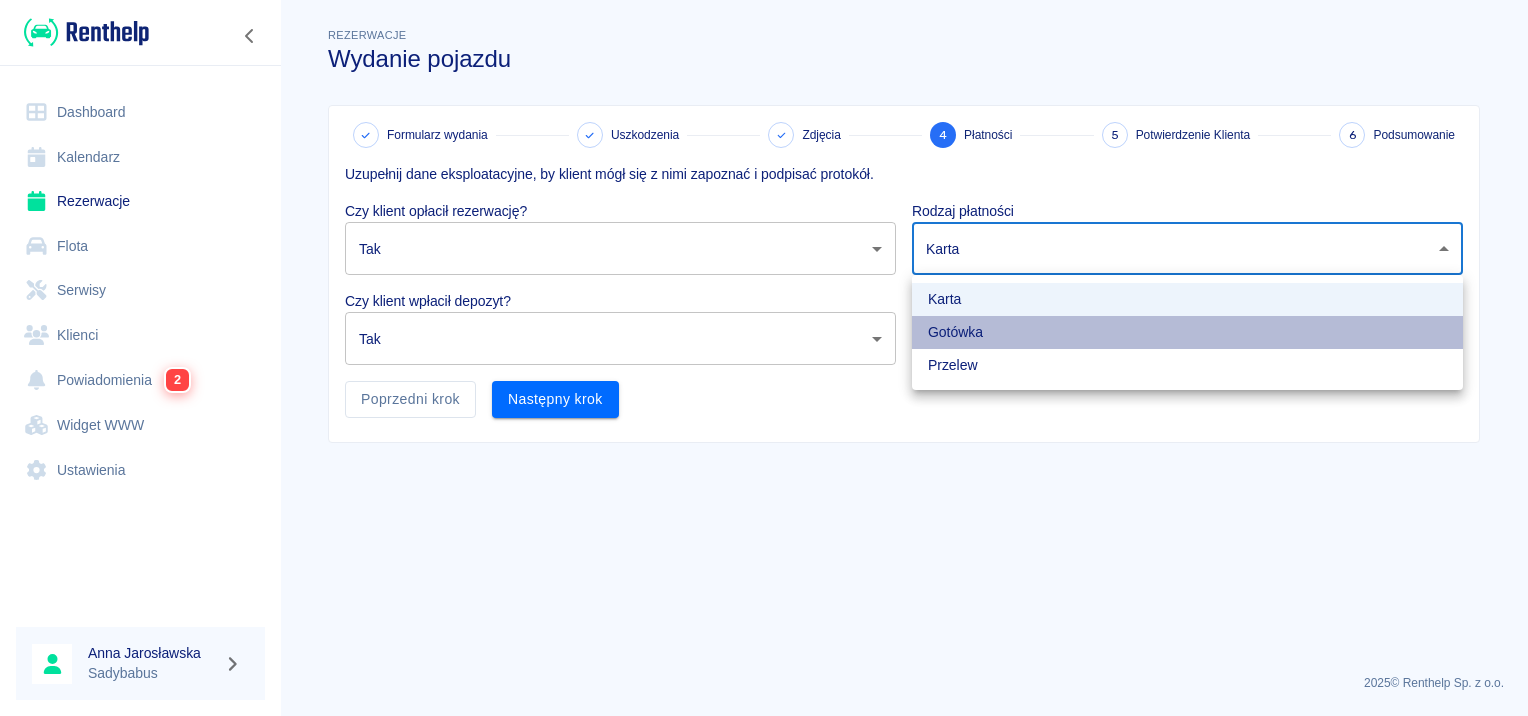 click on "Gotówka" at bounding box center [1187, 332] 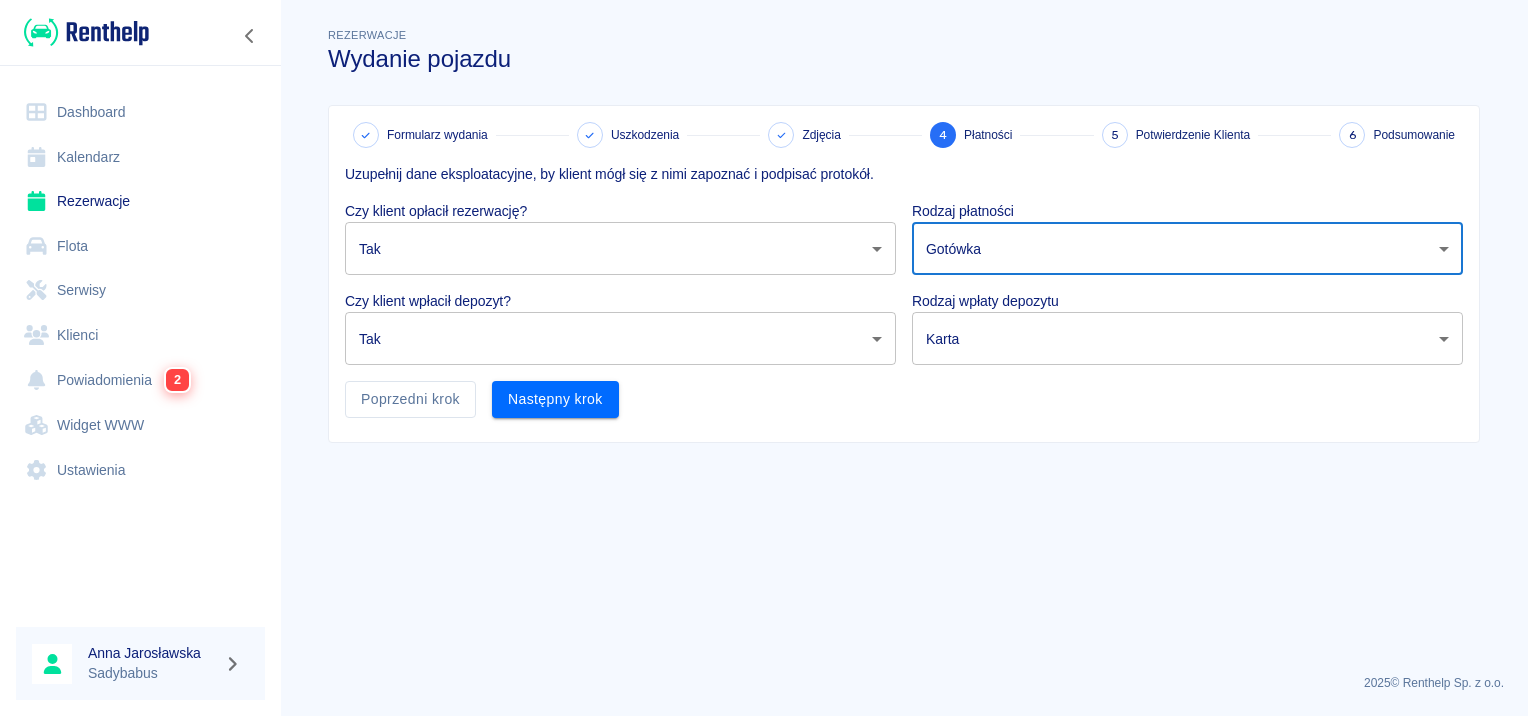 click on "Używamy plików Cookies, by zapewnić Ci najlepsze możliwe doświadczenie. Aby dowiedzieć się więcej, zapoznaj się z naszą Polityką Prywatności.  Polityka Prywatności Rozumiem Dashboard Kalendarz Rezerwacje Flota Serwisy Klienci Powiadomienia 2 Widget WWW Ustawienia Anna Jarosławska Sadybabus Rezerwacje Wydanie pojazdu Formularz wydania Uszkodzenia Zdjęcia 4 Płatności 5 Potwierdzenie Klienta 6 Podsumowanie Uzupełnij dane eksploatacyjne, by klient mógł się z nimi zapoznać i podpisać protokół. Czy klient opłacił rezerwację? Tak true ​ Rodzaj płatności Gotówka cash ​ Czy klient wpłacił depozyt? Tak true ​ Rodzaj wpłaty depozytu Karta terminal_card_authorization ​ Poprzedni krok Następny krok 2025  © Renthelp Sp. z o.o. Wydanie pojazdu | Renthelp Karta Gotówka Przelew" at bounding box center (764, 358) 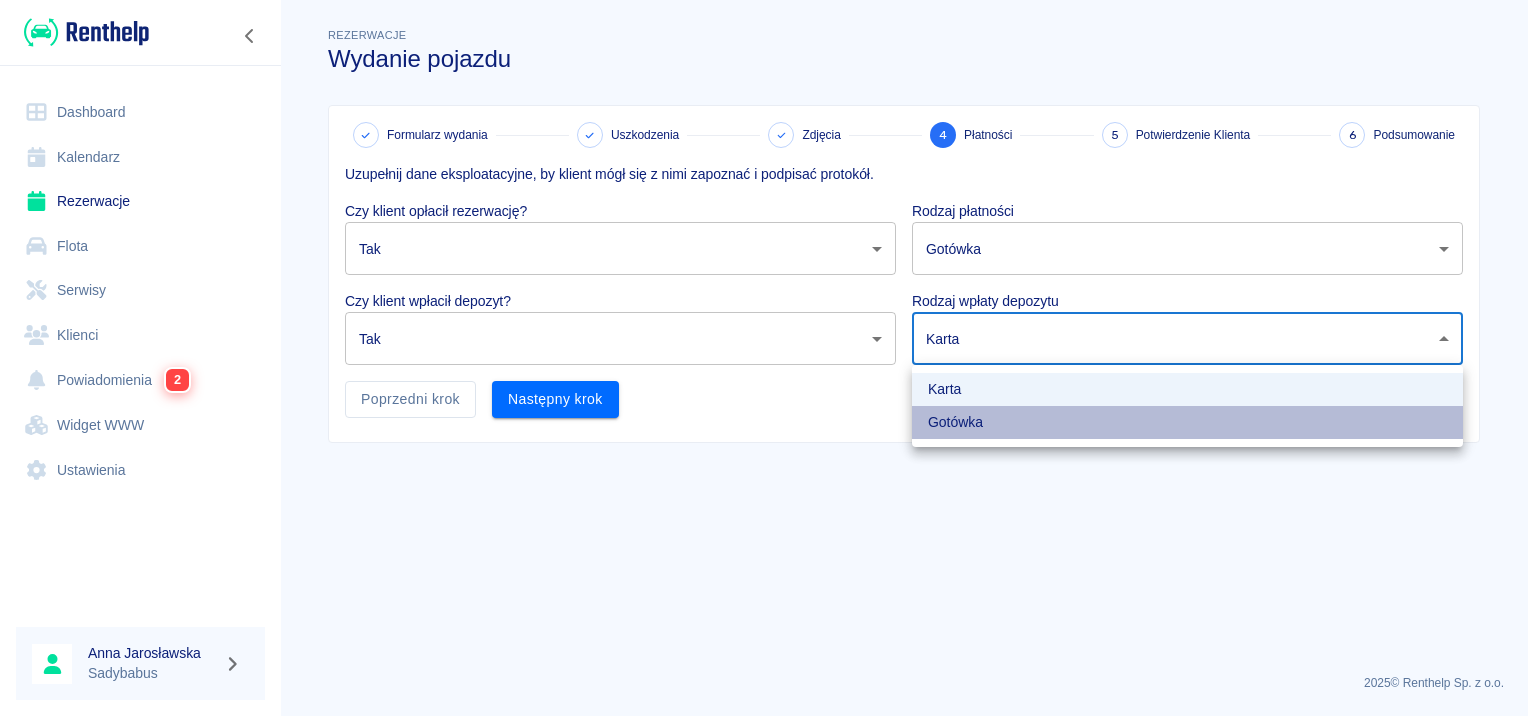 drag, startPoint x: 942, startPoint y: 418, endPoint x: 917, endPoint y: 439, distance: 32.649654 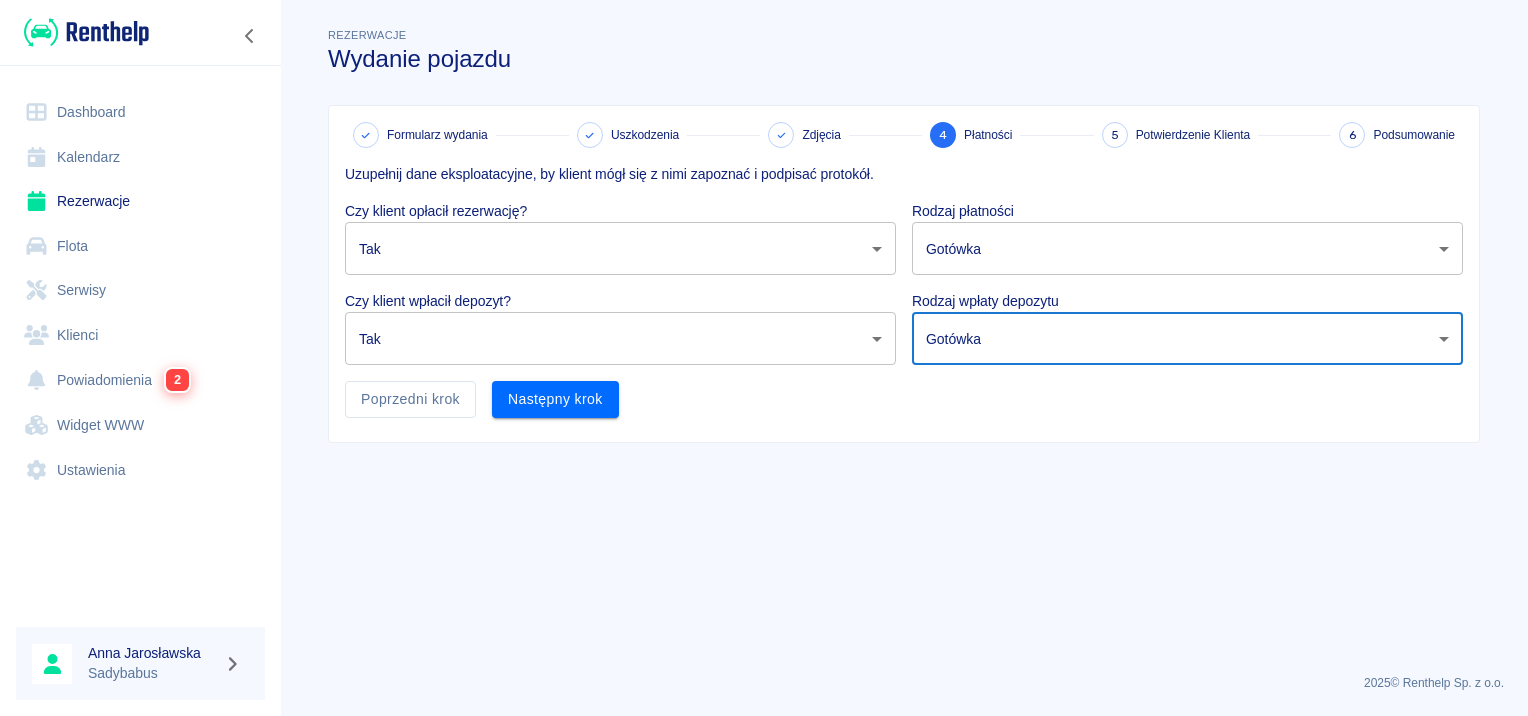 drag, startPoint x: 899, startPoint y: 448, endPoint x: 763, endPoint y: 432, distance: 136.93794 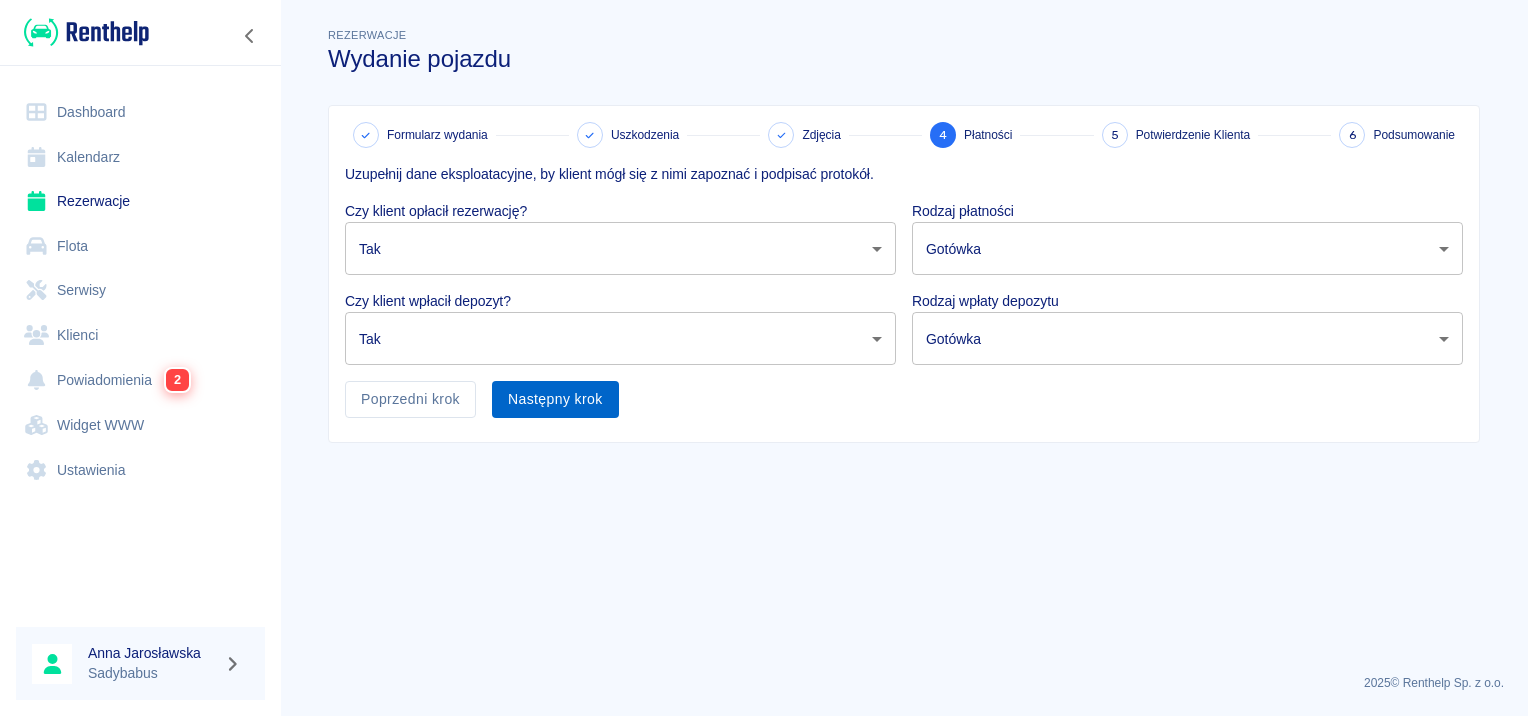 click on "Następny krok" at bounding box center (555, 399) 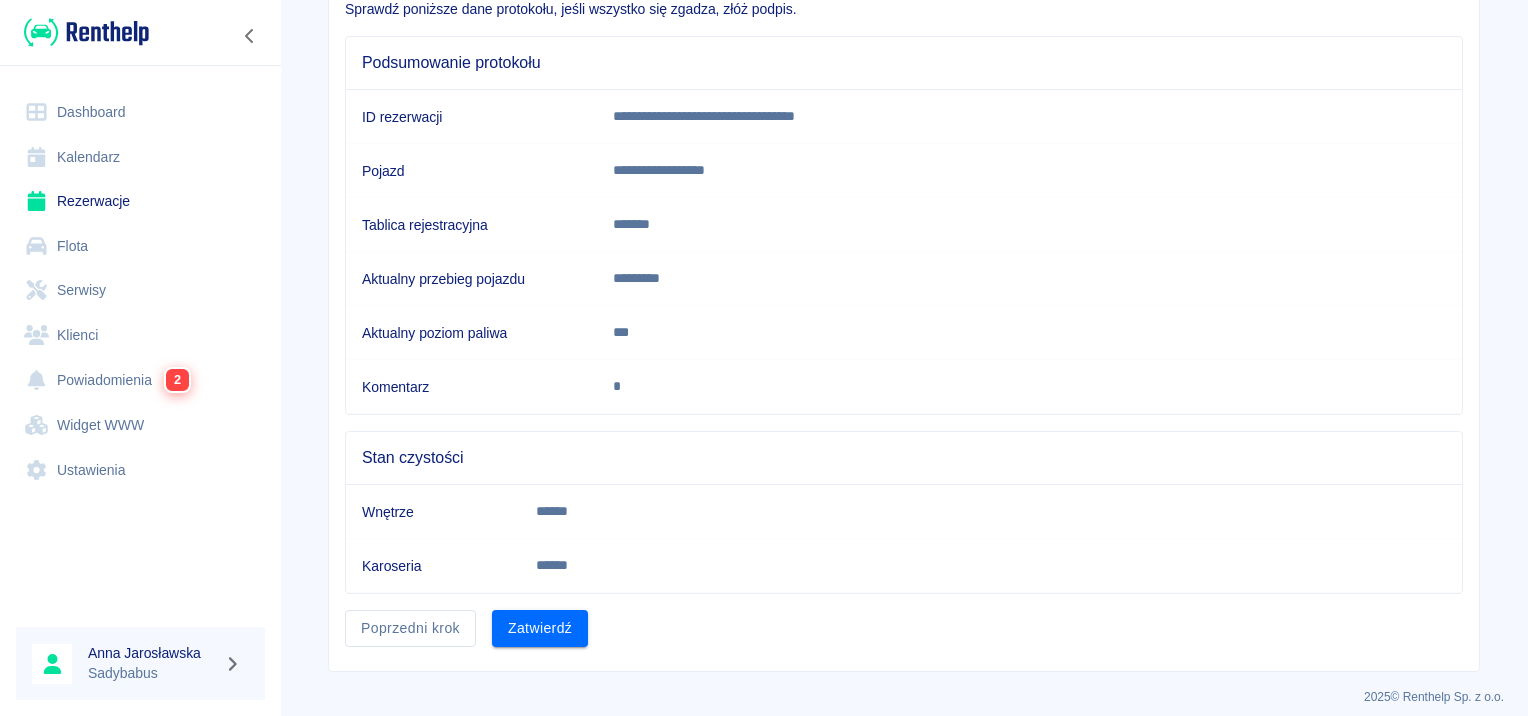 scroll, scrollTop: 175, scrollLeft: 0, axis: vertical 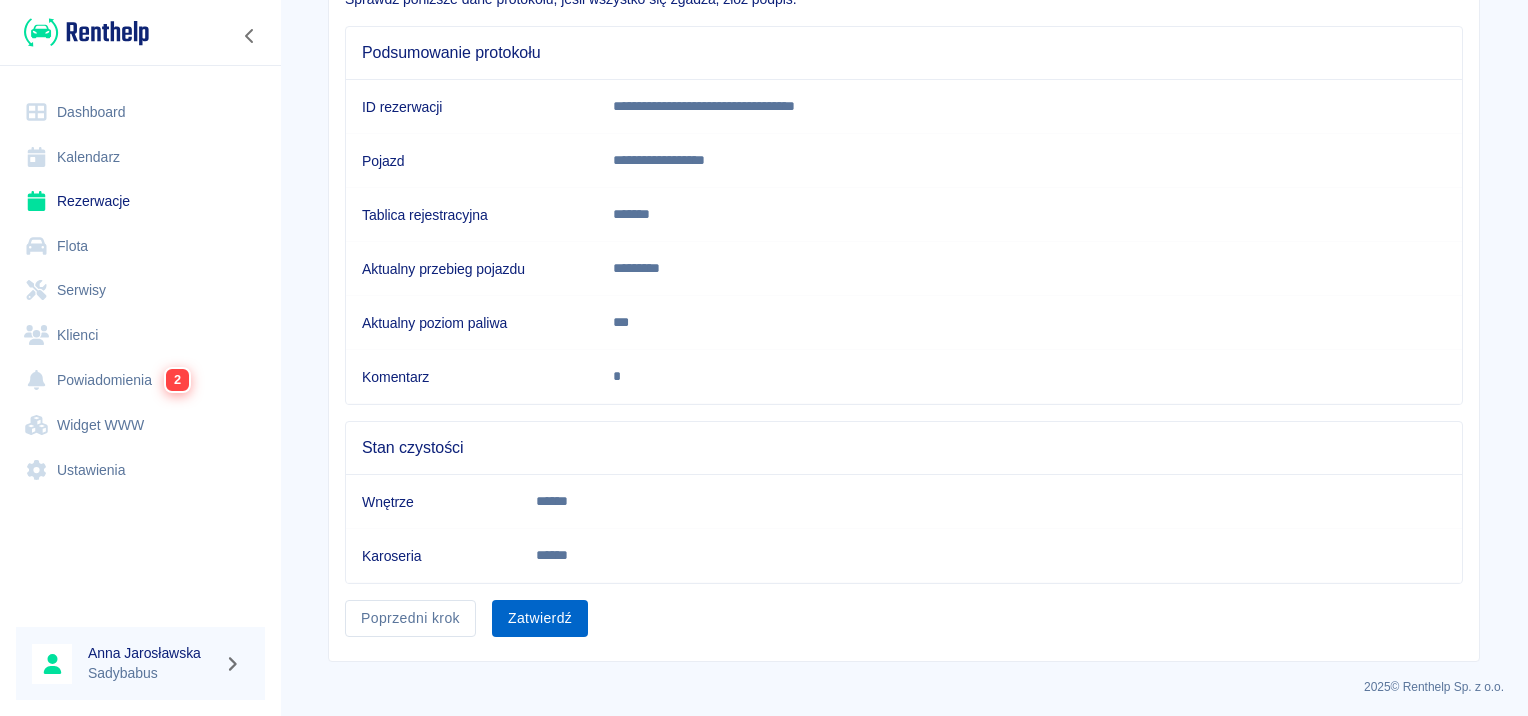 click on "Zatwierdź" at bounding box center (540, 618) 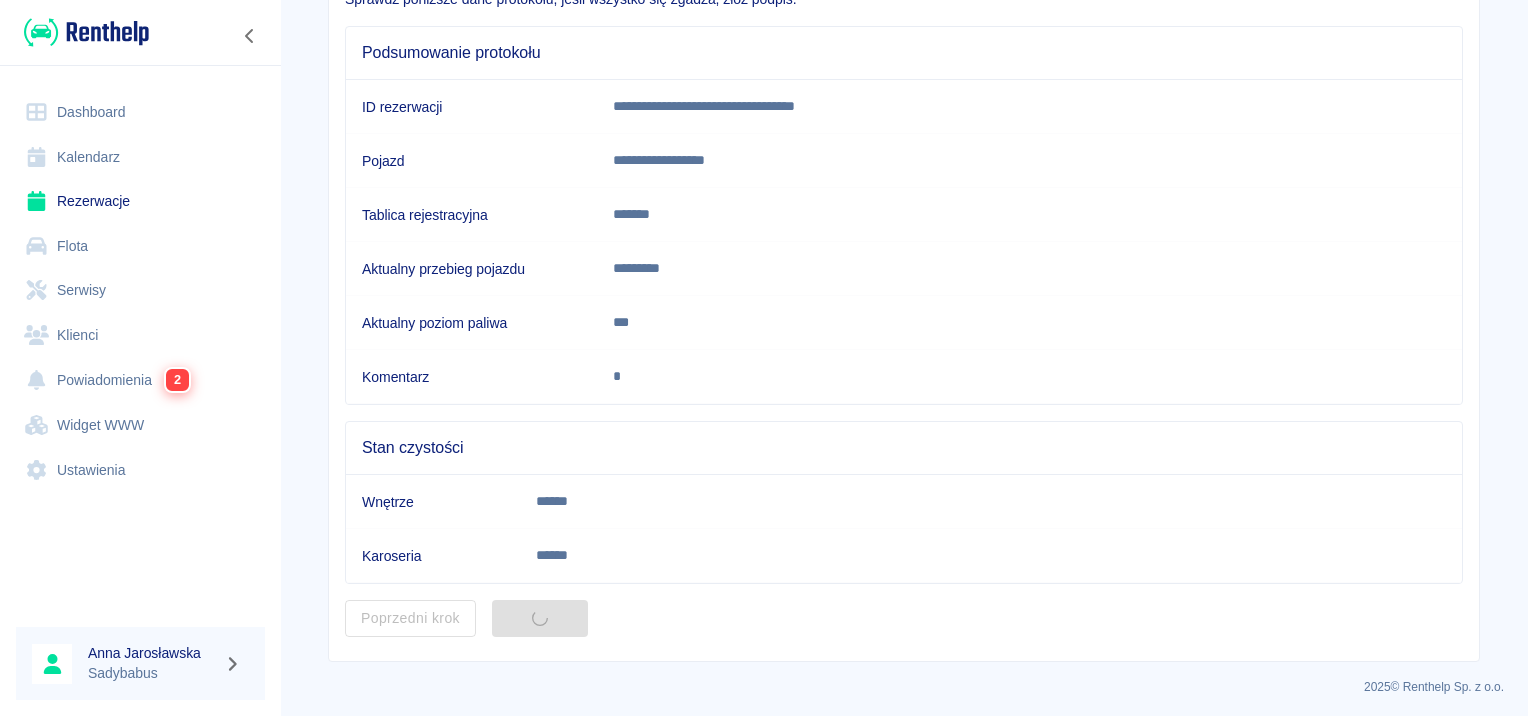 scroll, scrollTop: 0, scrollLeft: 0, axis: both 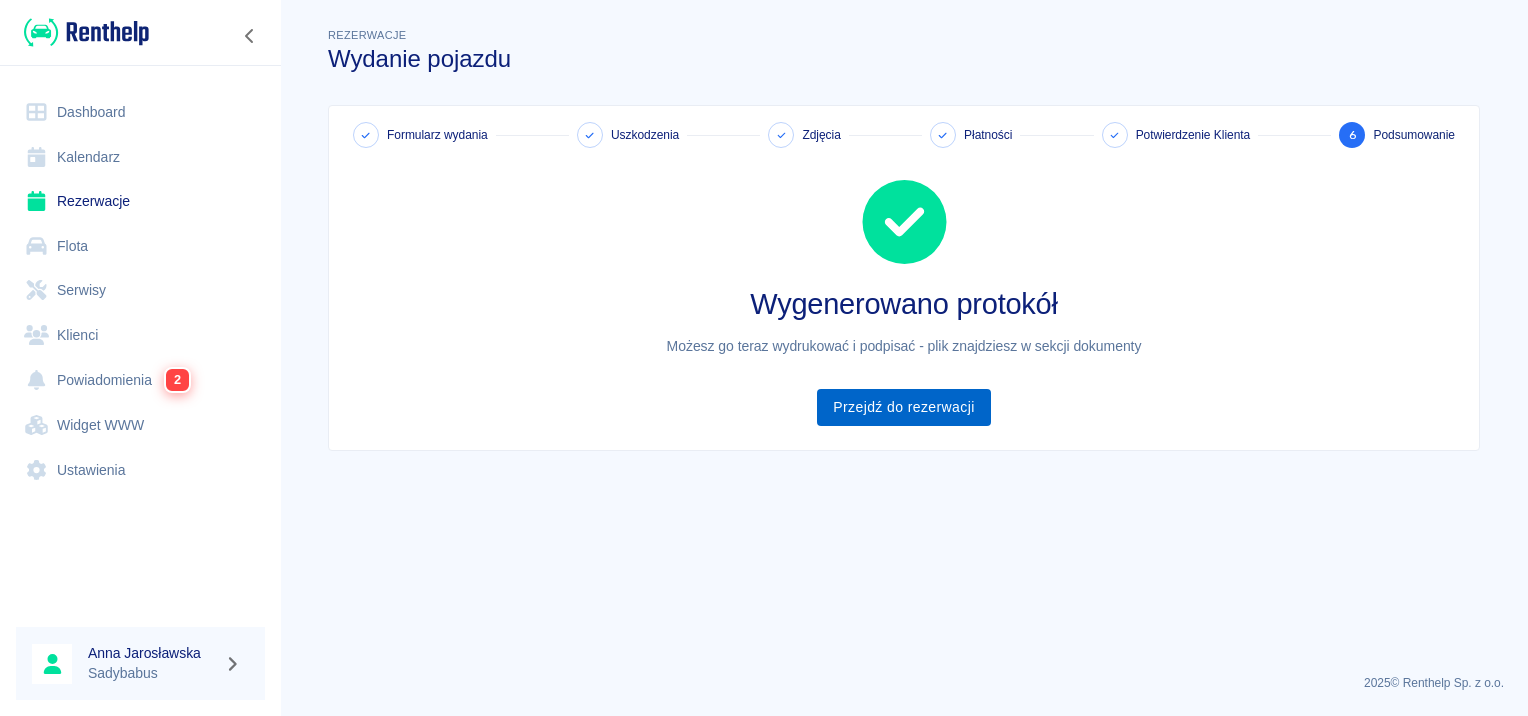 click on "Przejdź do rezerwacji" at bounding box center [903, 407] 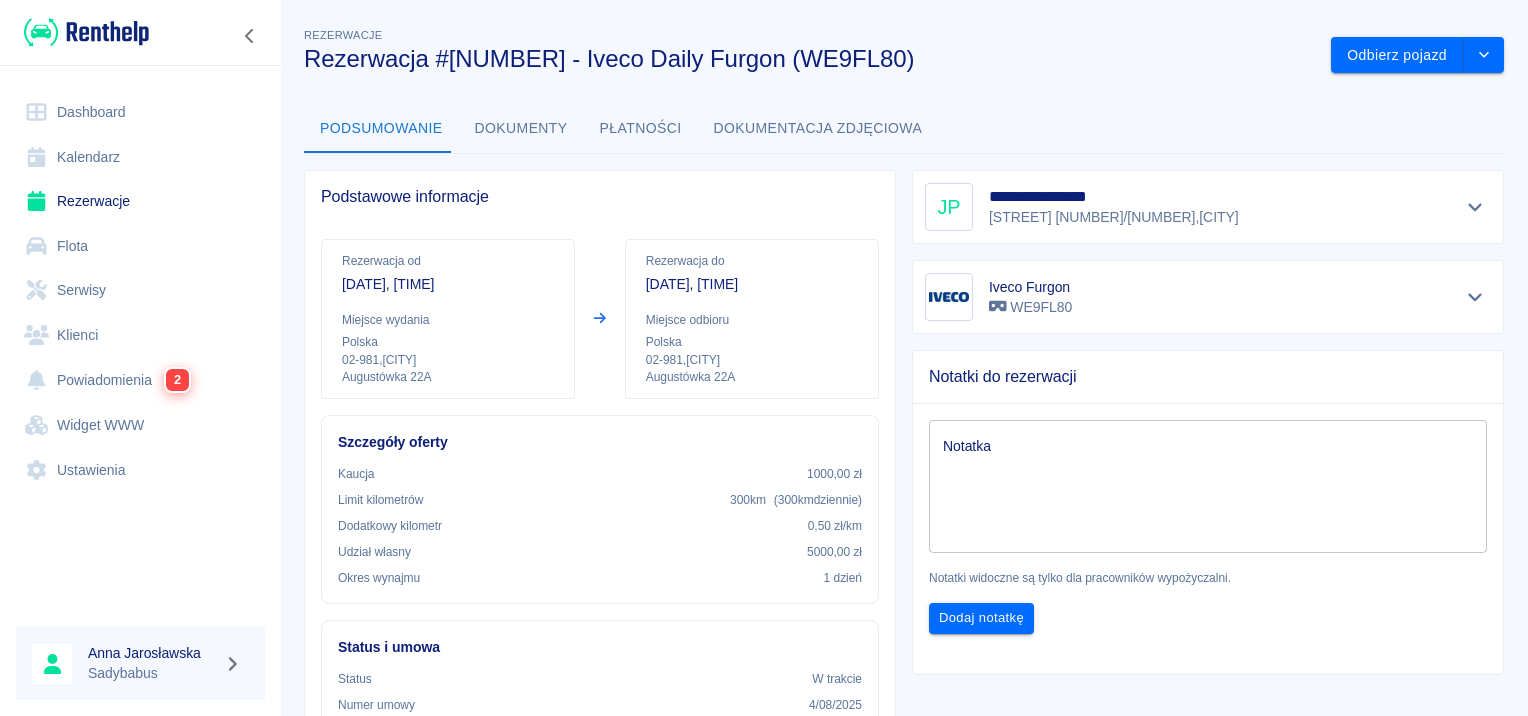click on "Dokumenty" at bounding box center (521, 129) 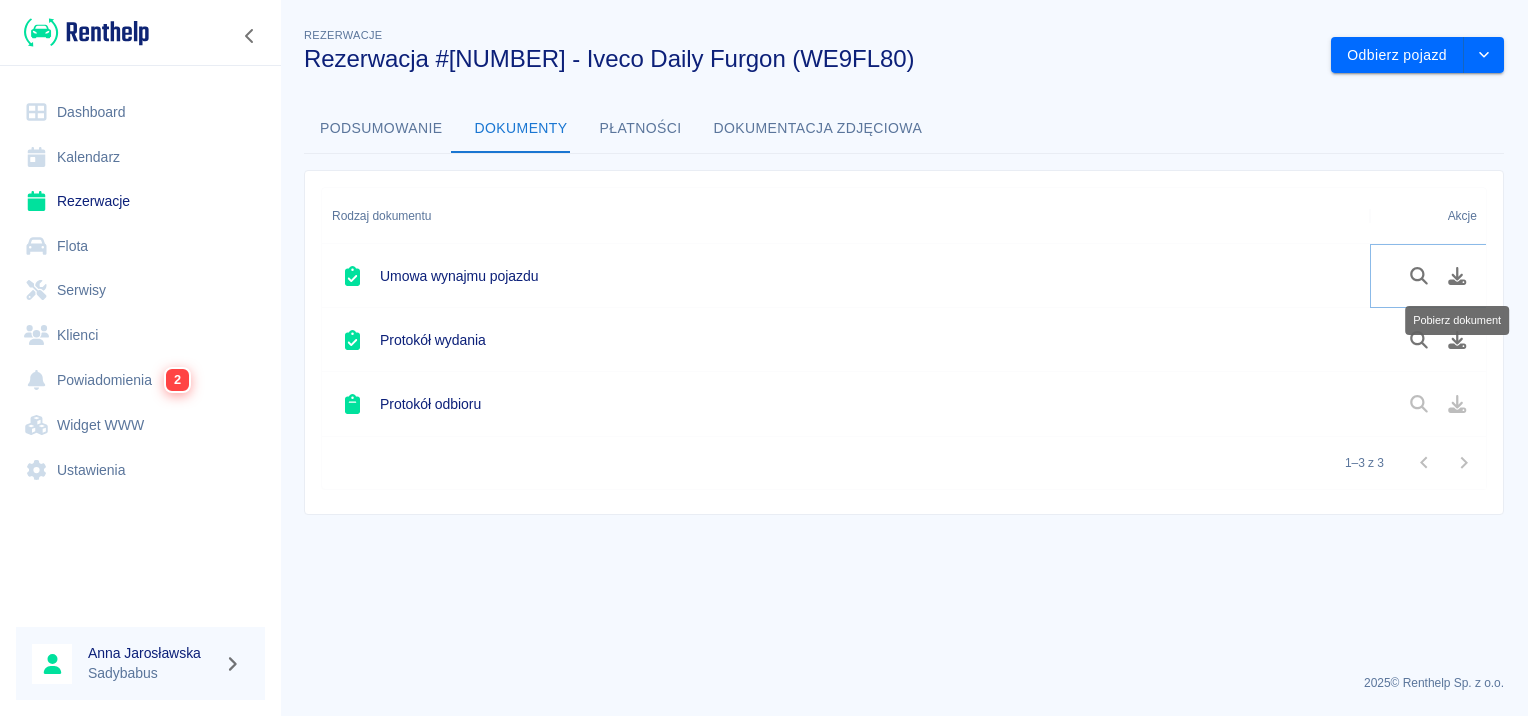 click 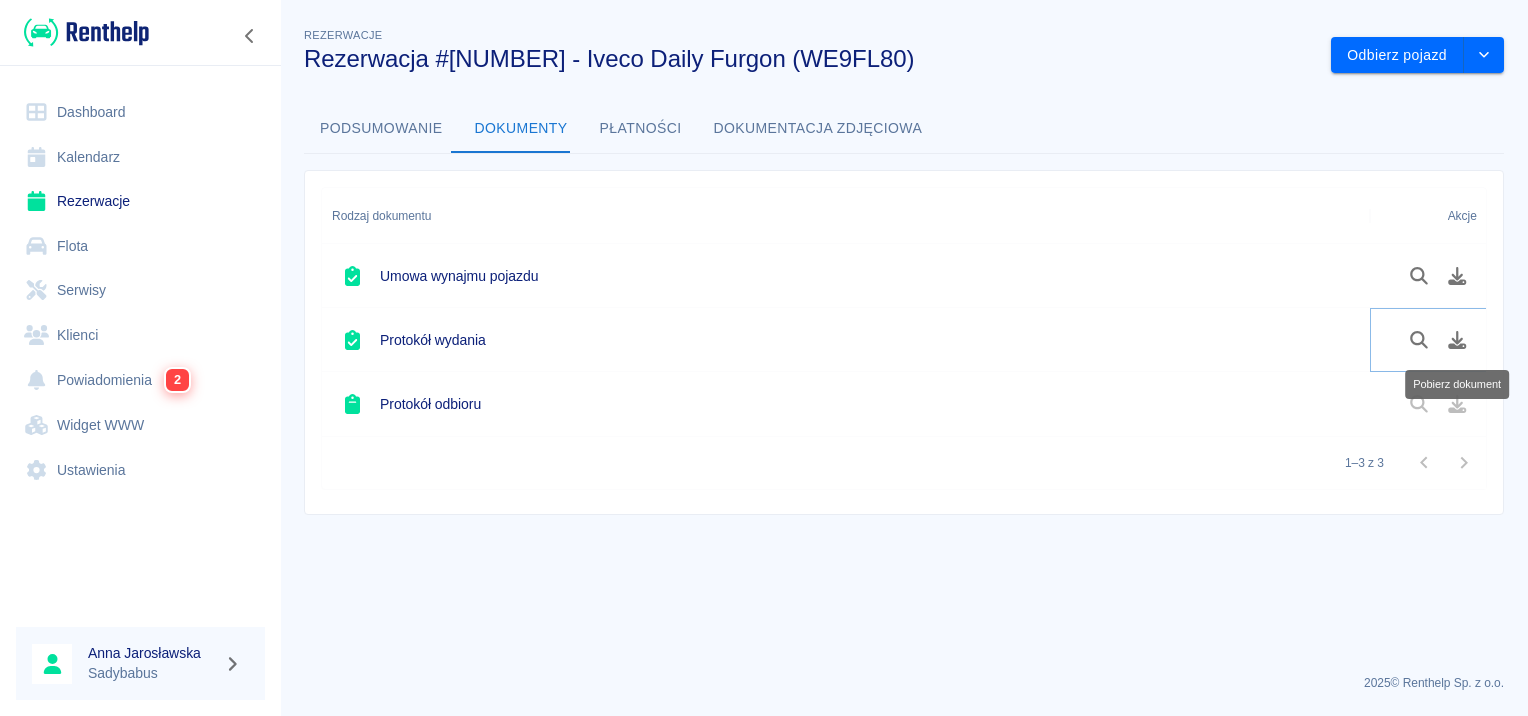 drag, startPoint x: 1449, startPoint y: 333, endPoint x: 1460, endPoint y: 365, distance: 33.83785 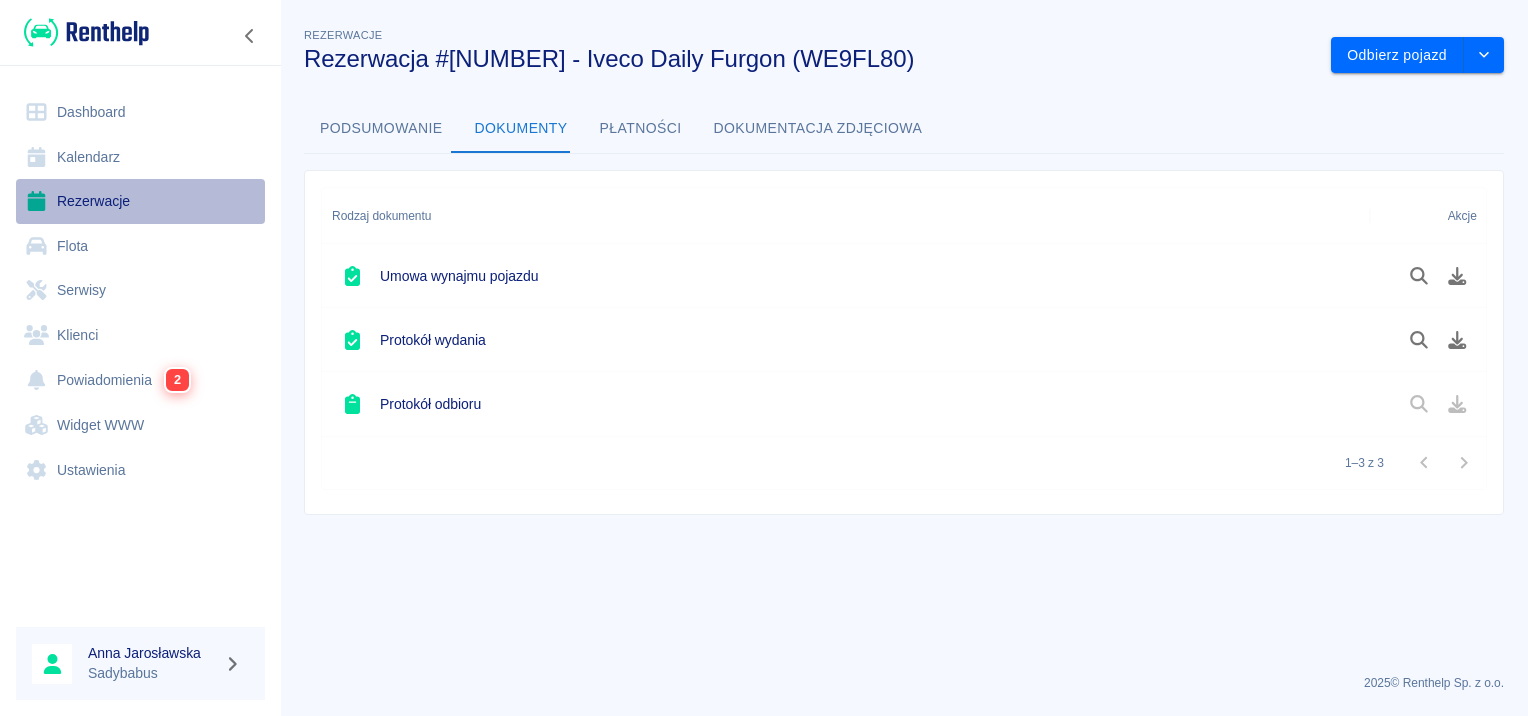 click on "Rezerwacje" at bounding box center (140, 201) 